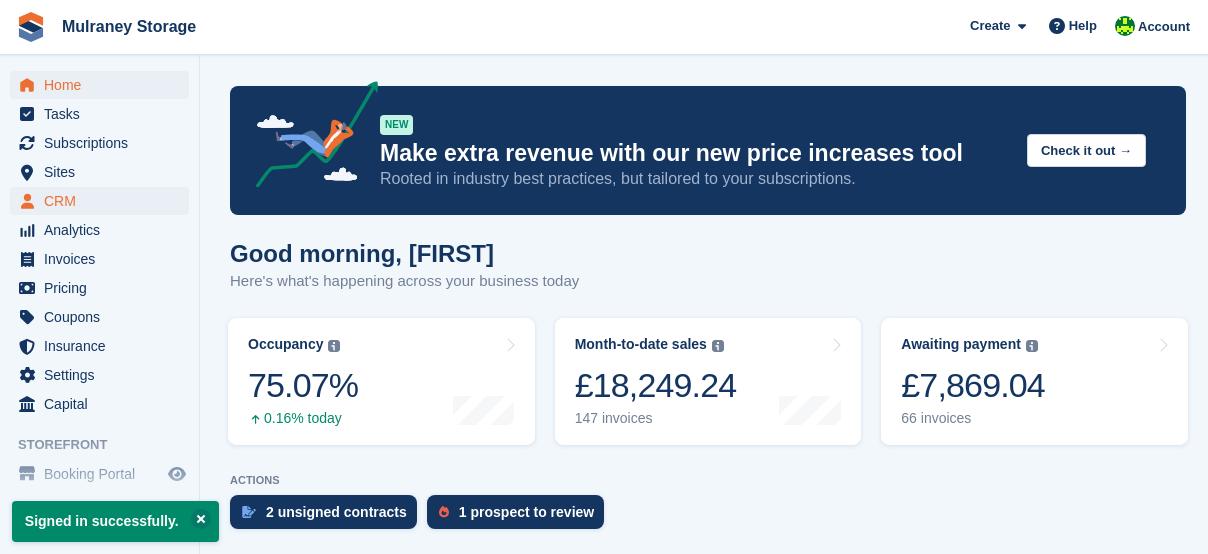 scroll, scrollTop: 0, scrollLeft: 0, axis: both 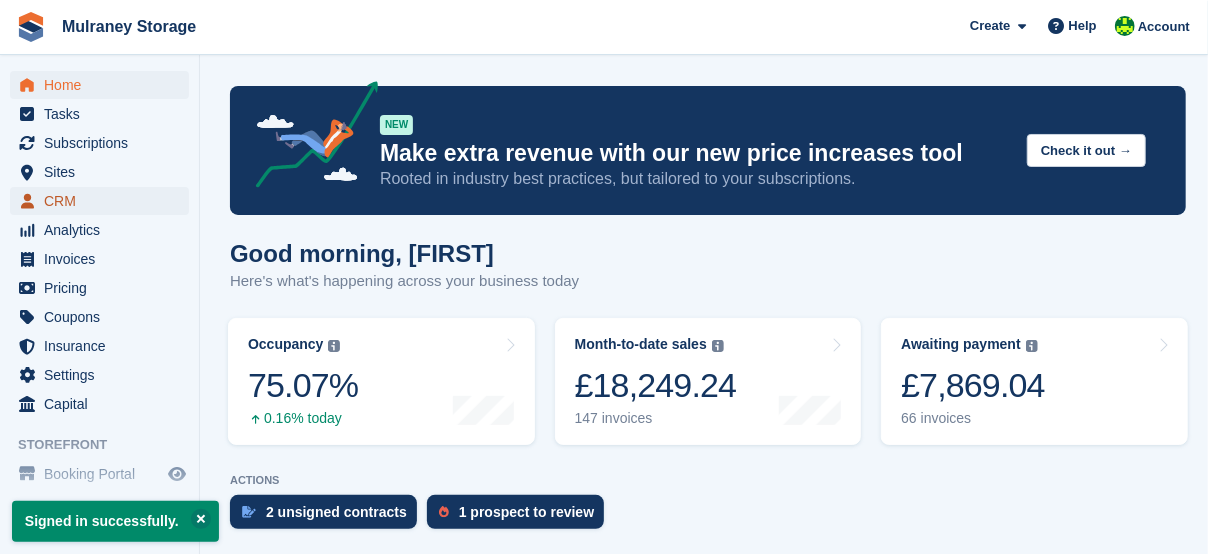 click on "CRM" at bounding box center (104, 201) 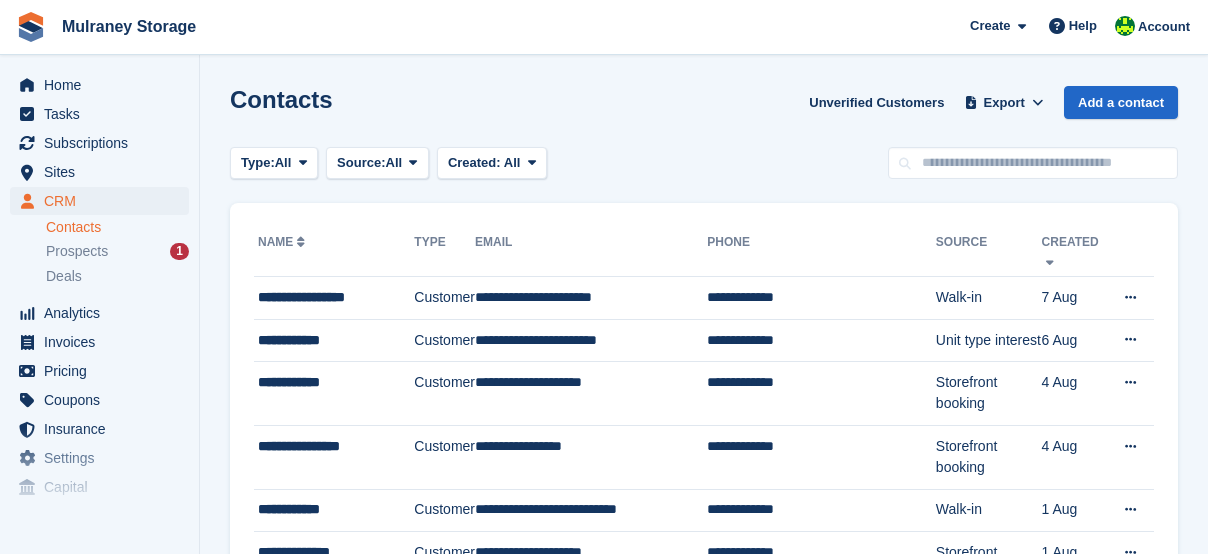 scroll, scrollTop: 0, scrollLeft: 0, axis: both 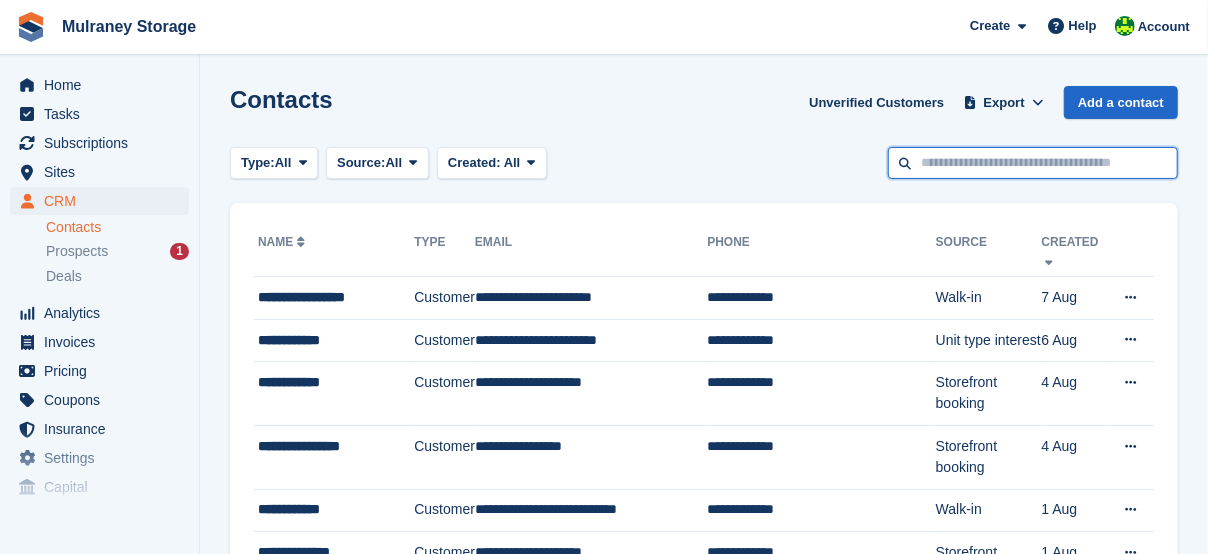 click at bounding box center [1033, 163] 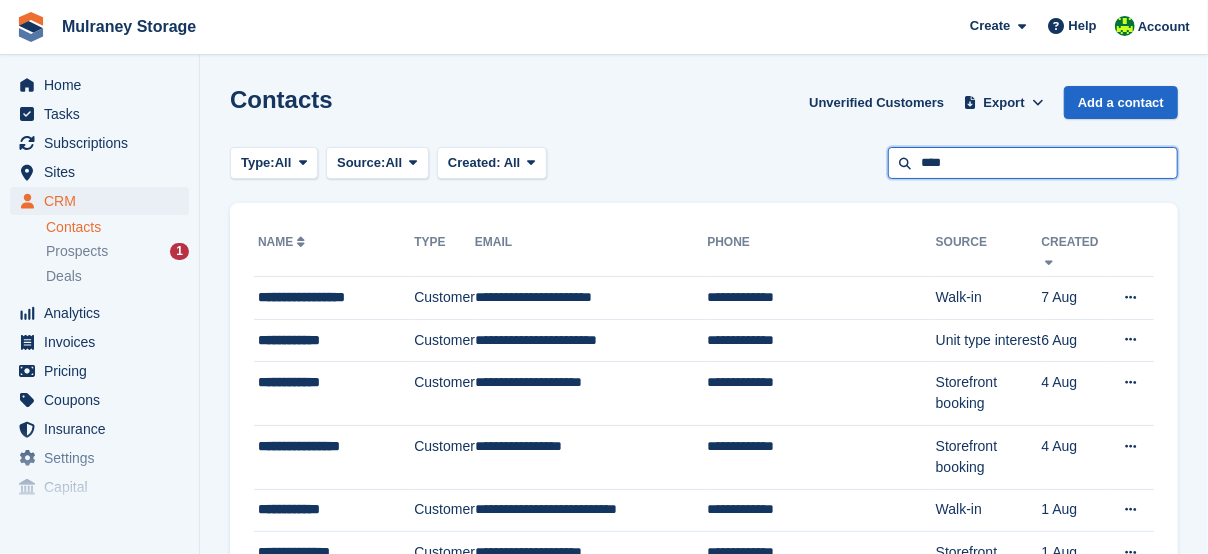 type on "****" 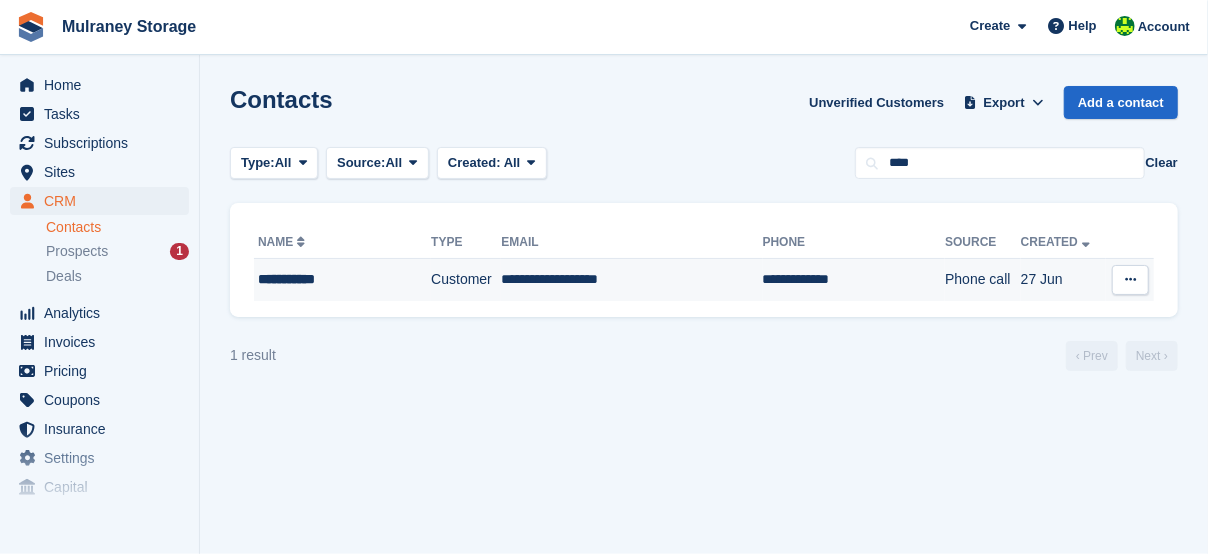 click on "**********" at bounding box center (631, 280) 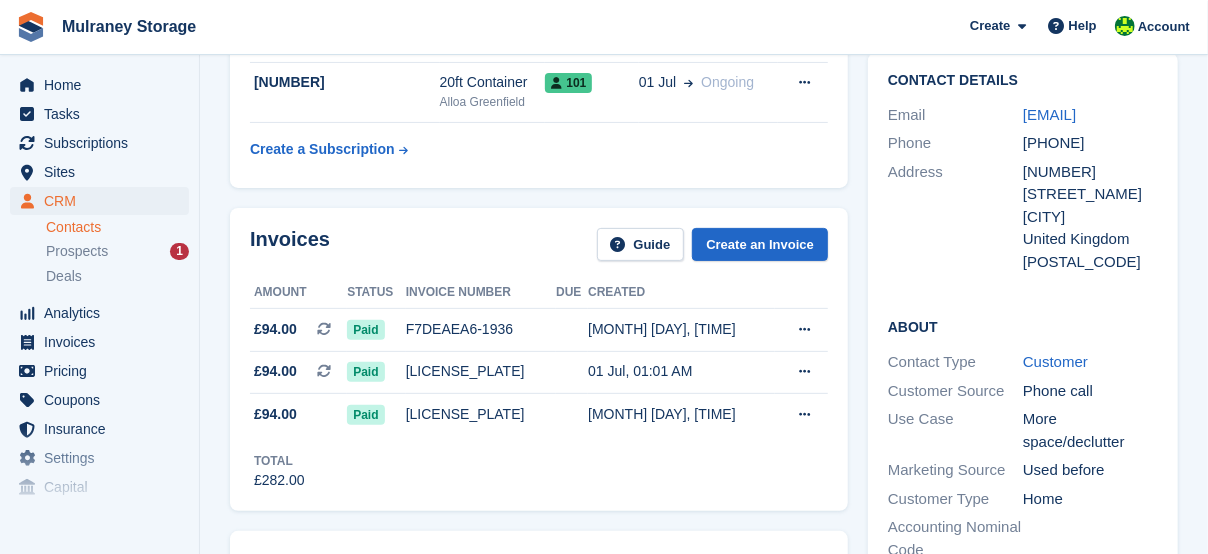 scroll, scrollTop: 166, scrollLeft: 0, axis: vertical 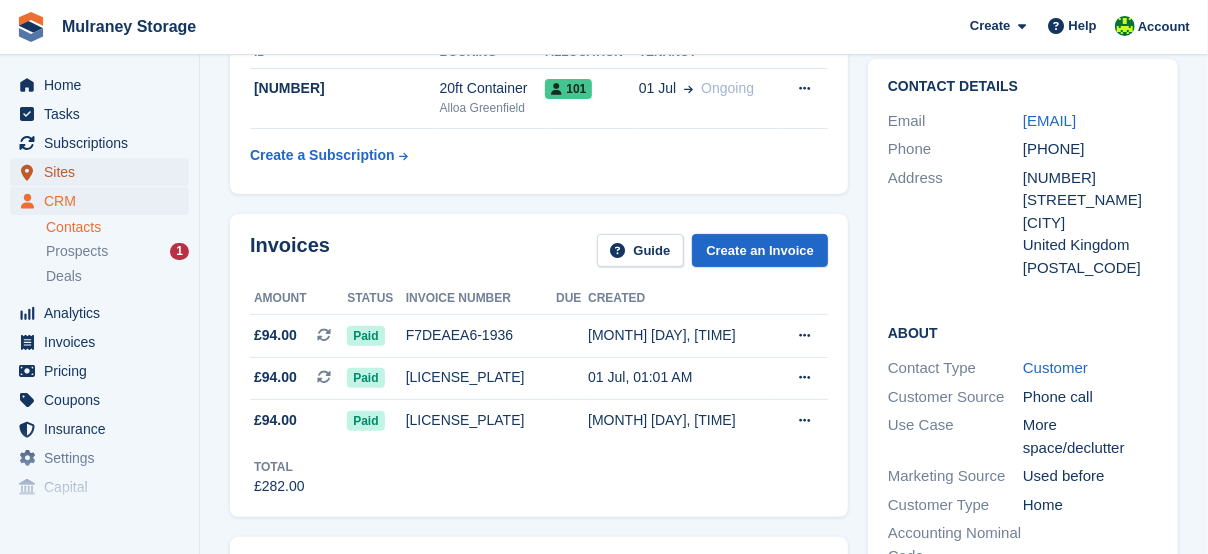 click on "Sites" at bounding box center [104, 172] 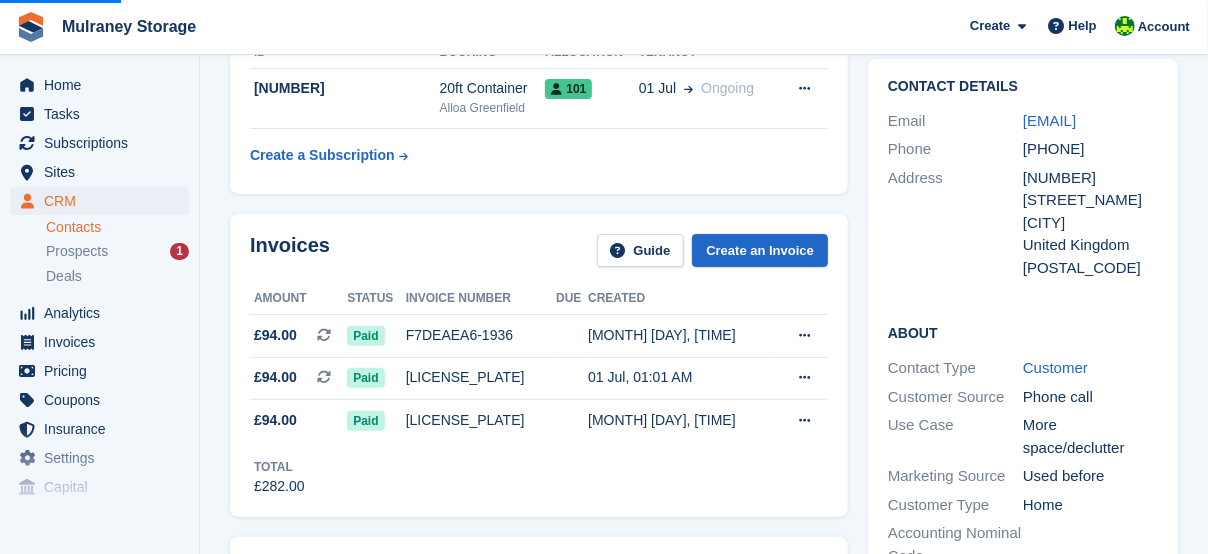 scroll, scrollTop: 0, scrollLeft: 0, axis: both 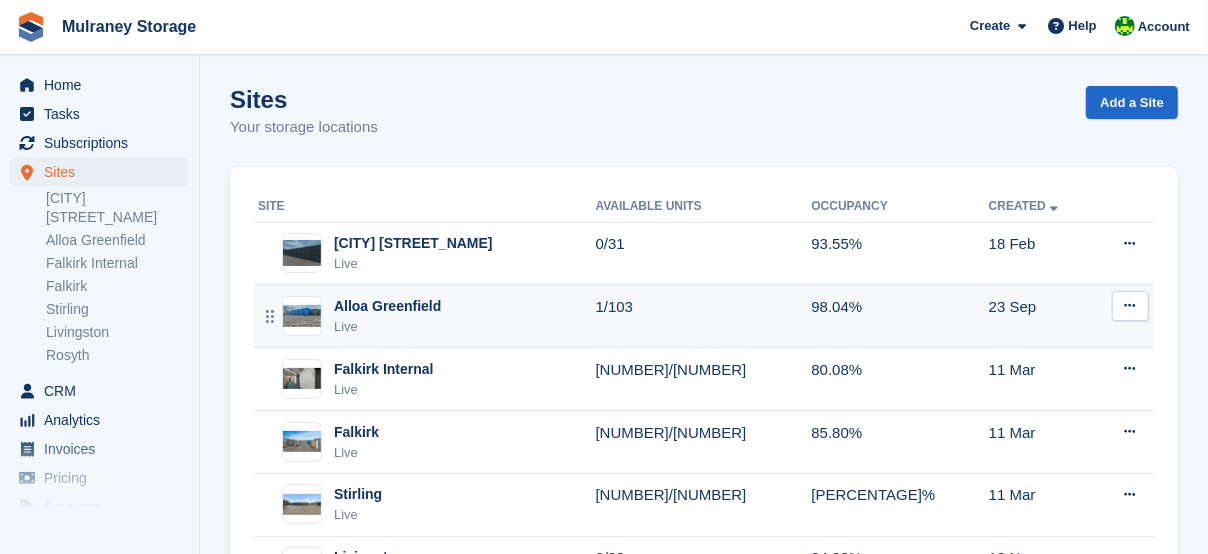 click on "Alloa Greenfield" at bounding box center [387, 306] 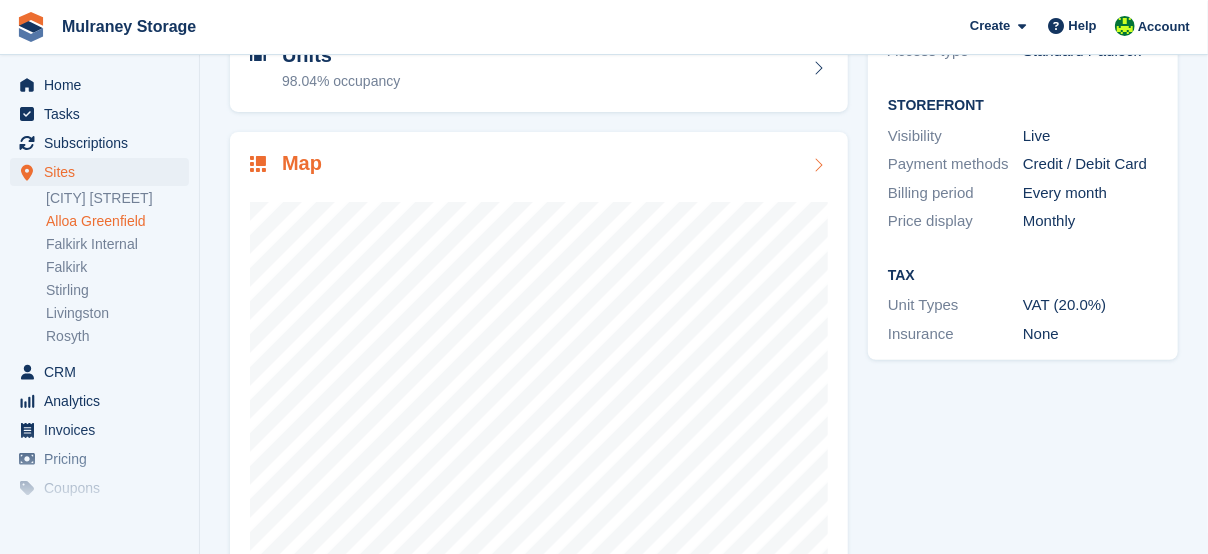 scroll, scrollTop: 233, scrollLeft: 0, axis: vertical 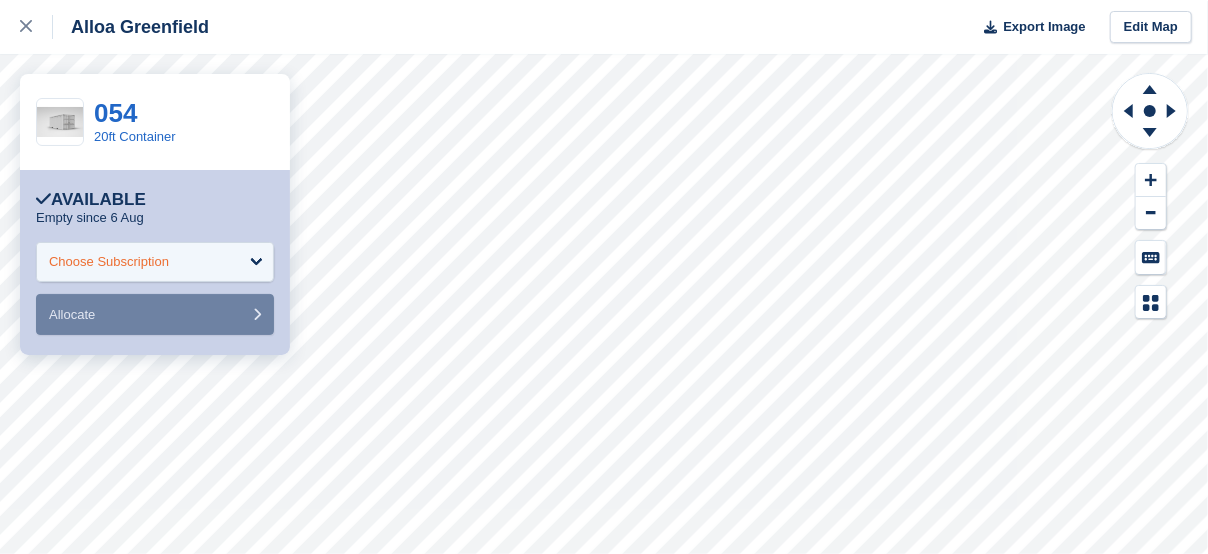 click on "Choose Subscription" at bounding box center (155, 262) 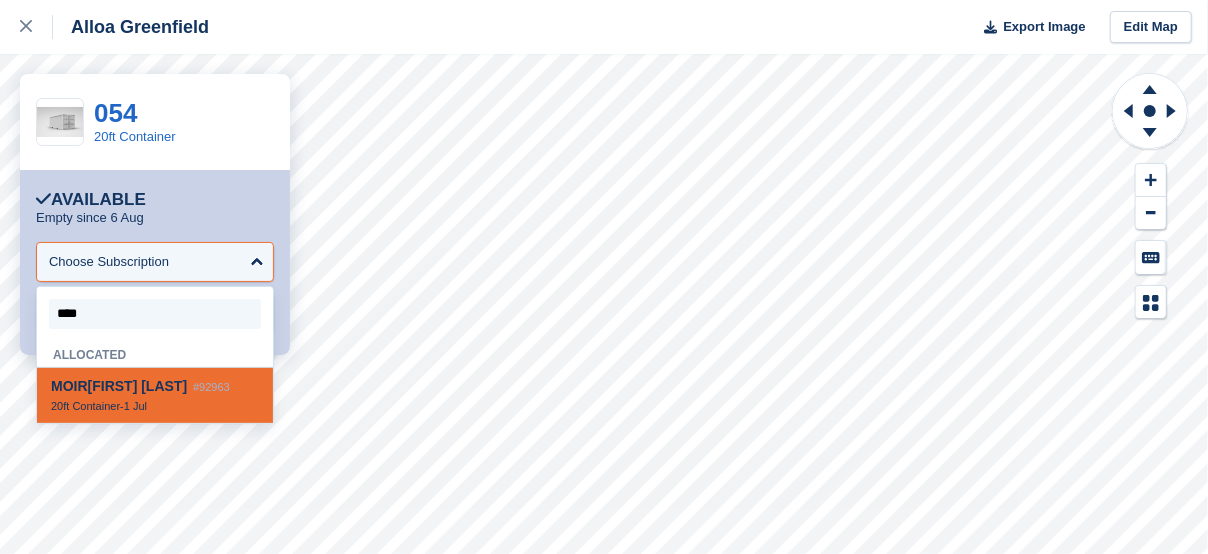 type on "*****" 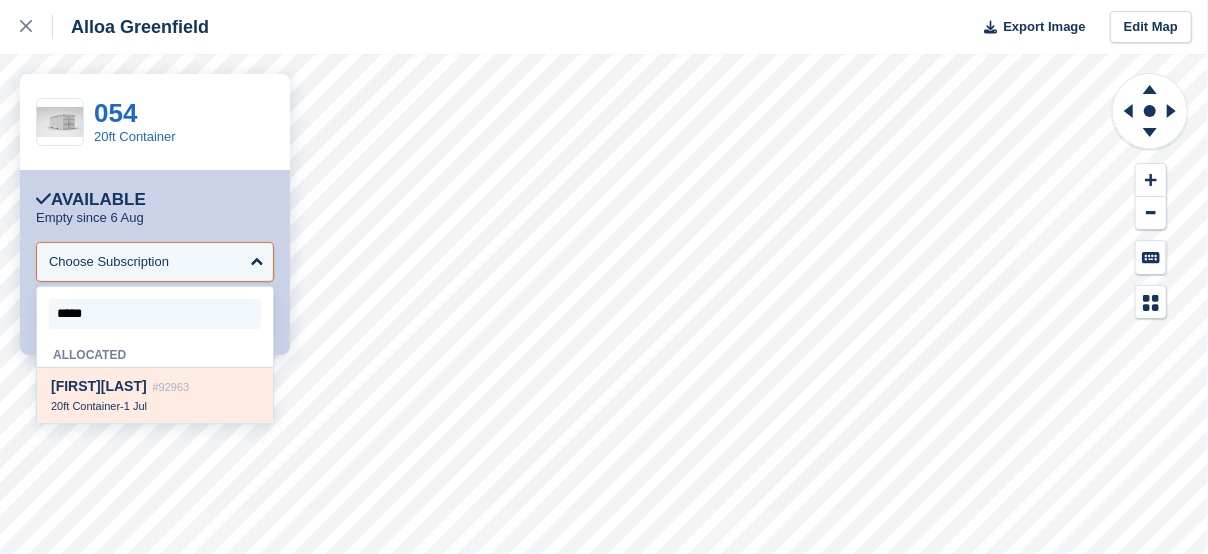 click on "[FIRST] [LAST]" at bounding box center [99, 386] 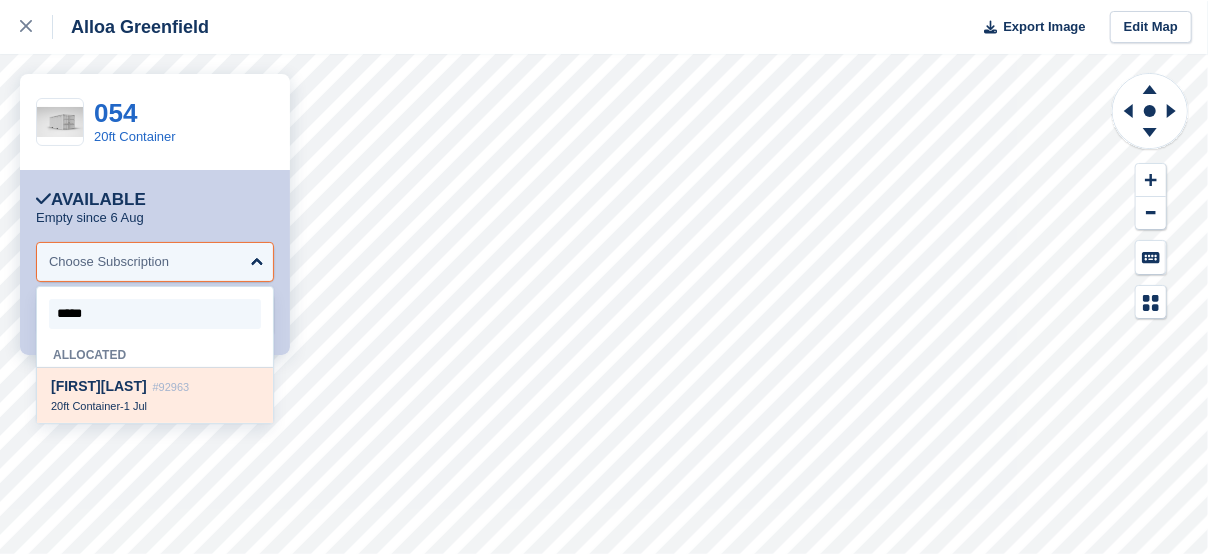 select on "*****" 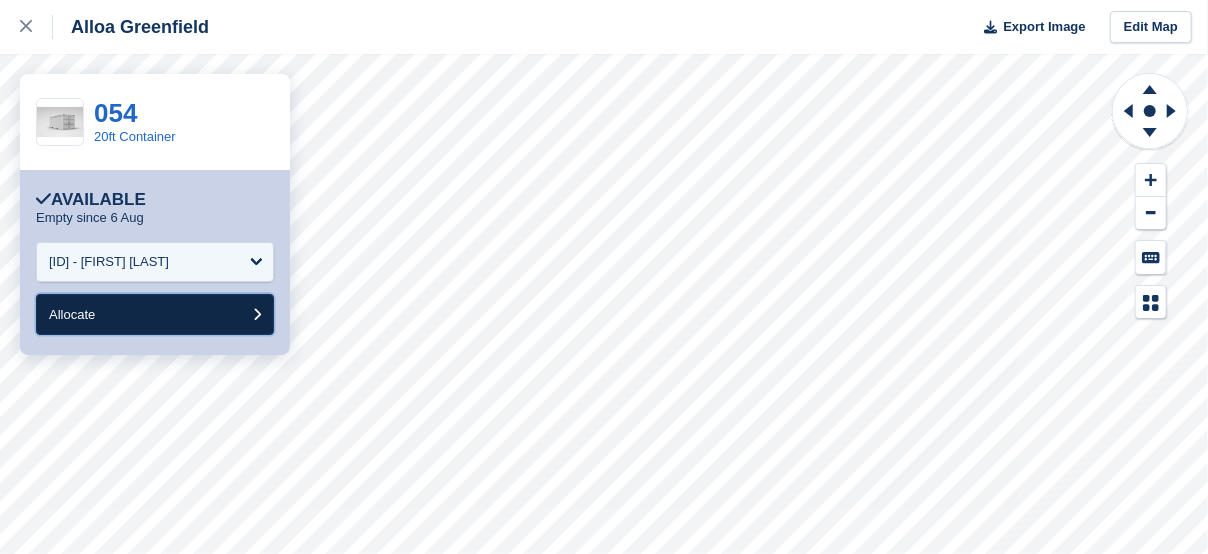 click on "Allocate" at bounding box center [155, 314] 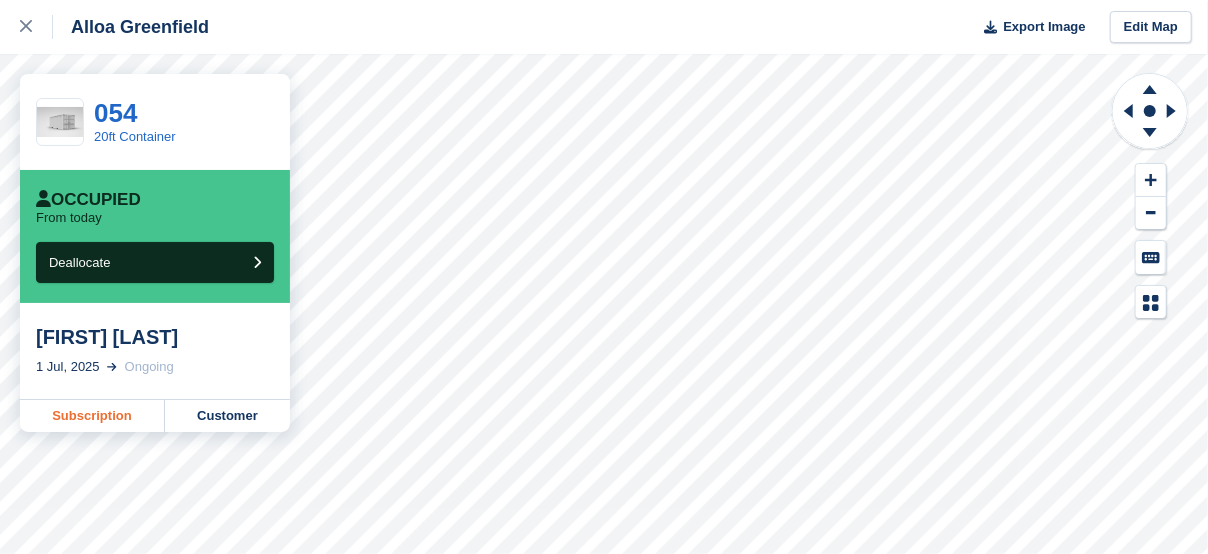 click on "Subscription" at bounding box center (92, 416) 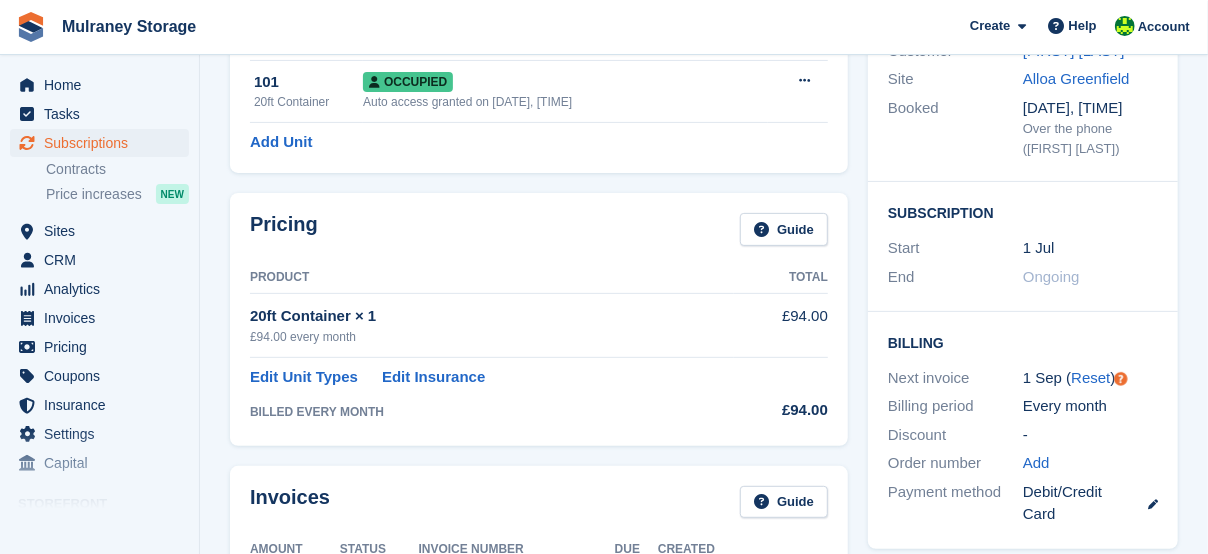scroll, scrollTop: 266, scrollLeft: 0, axis: vertical 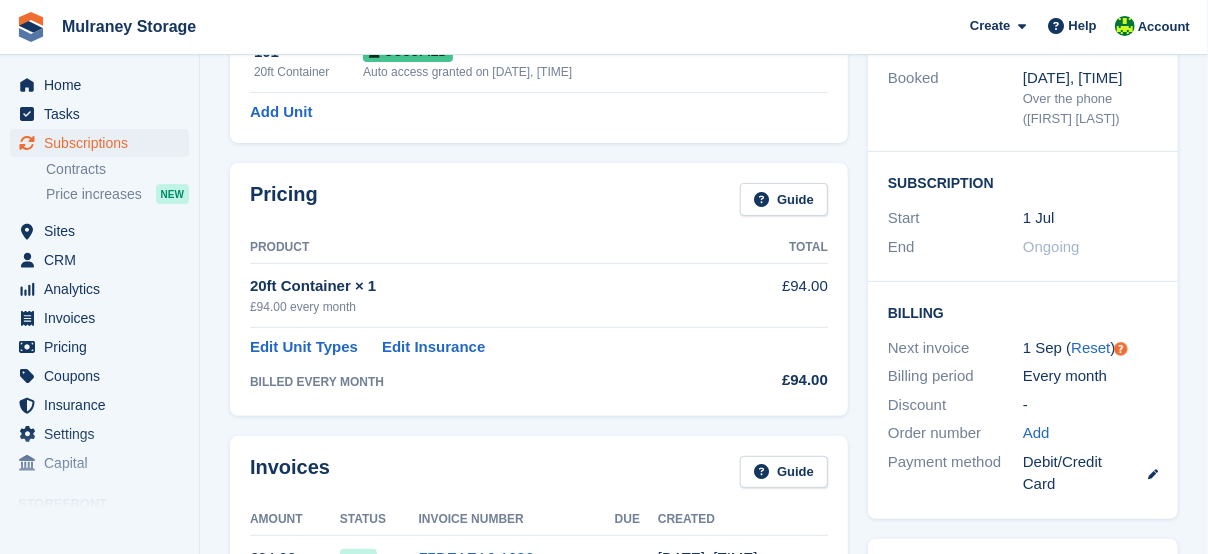 click on "£94.00" at bounding box center (781, 295) 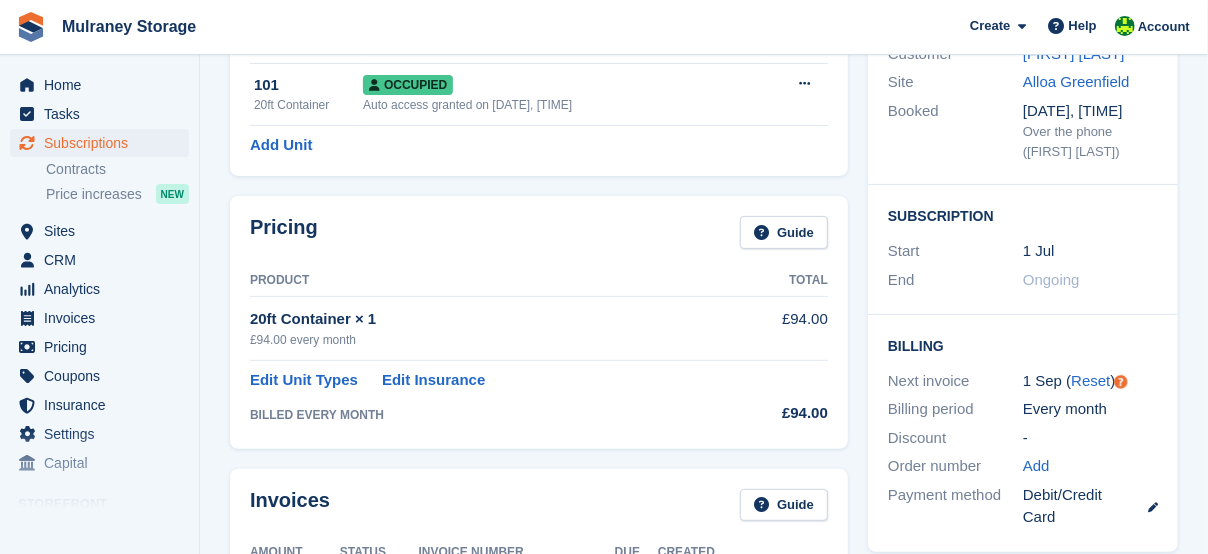scroll, scrollTop: 0, scrollLeft: 0, axis: both 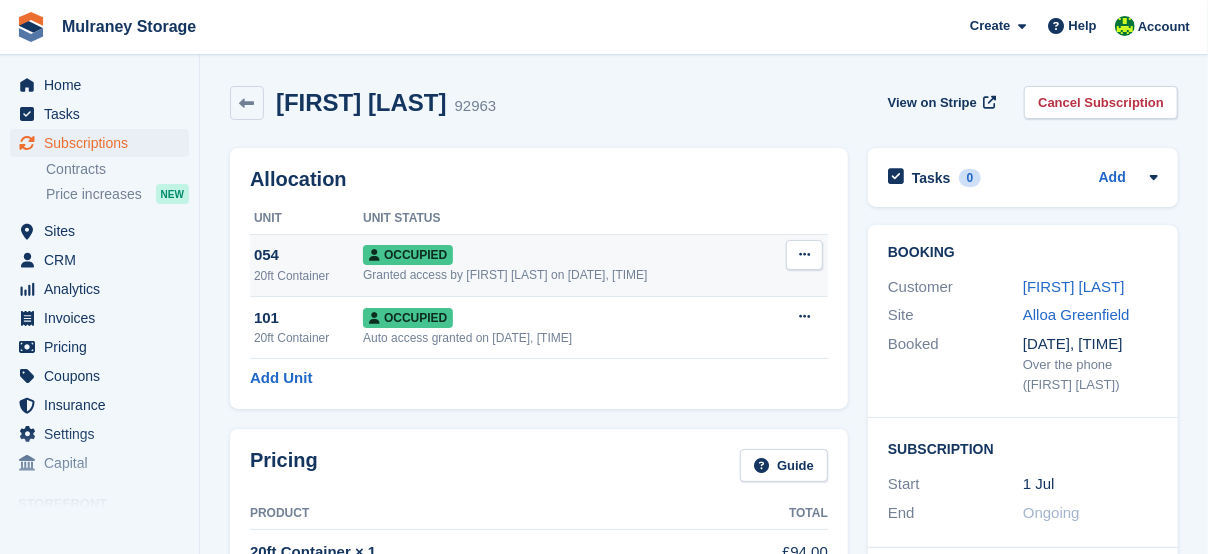 click at bounding box center [804, 254] 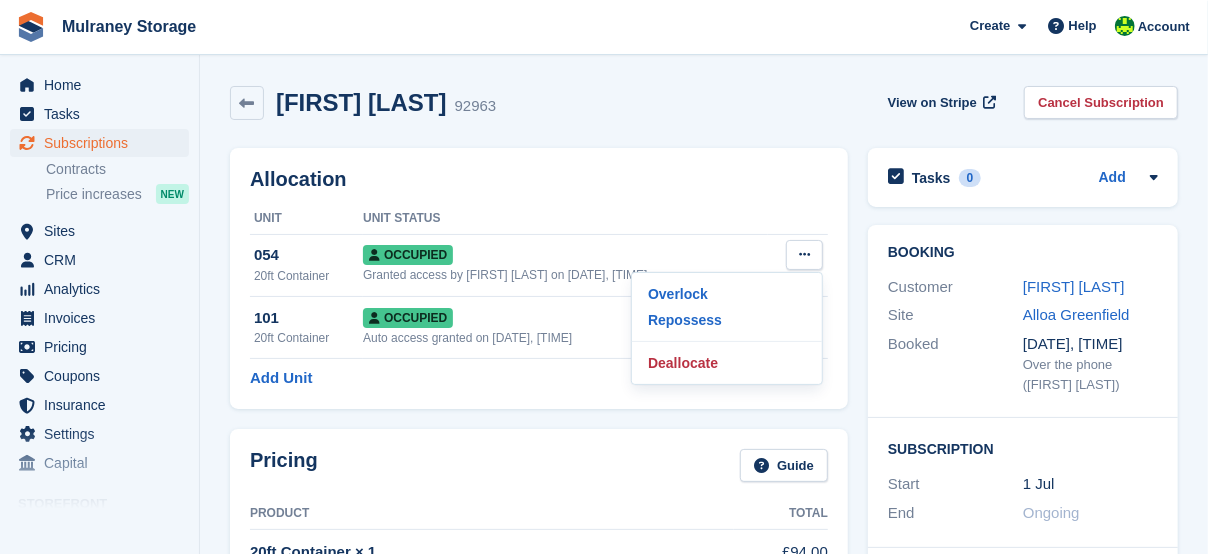 drag, startPoint x: 636, startPoint y: 169, endPoint x: 590, endPoint y: 199, distance: 54.91812 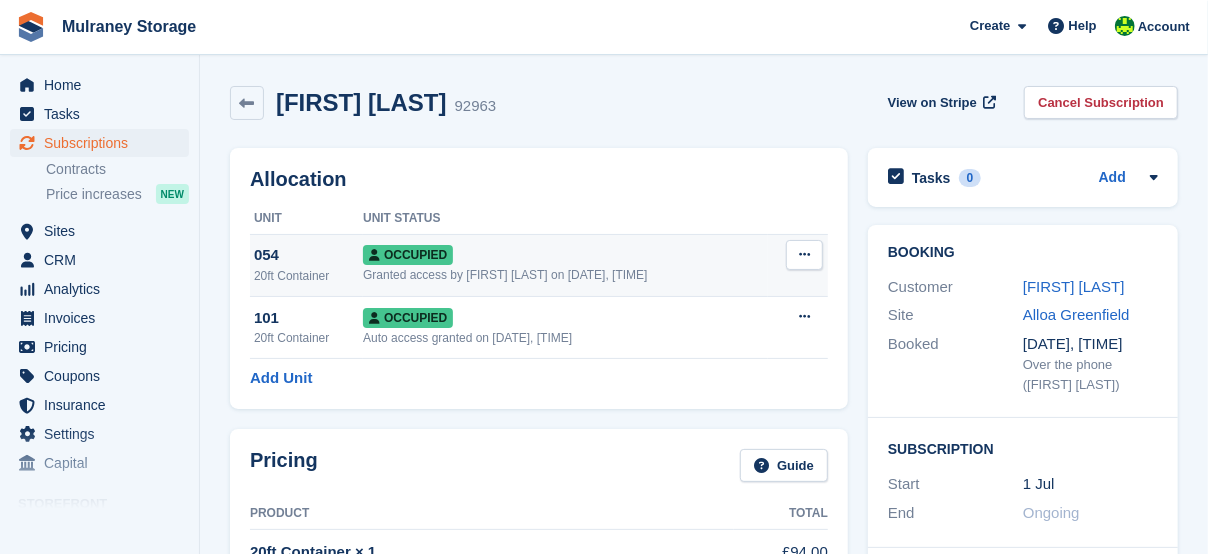 click on "Occupied" at bounding box center [565, 254] 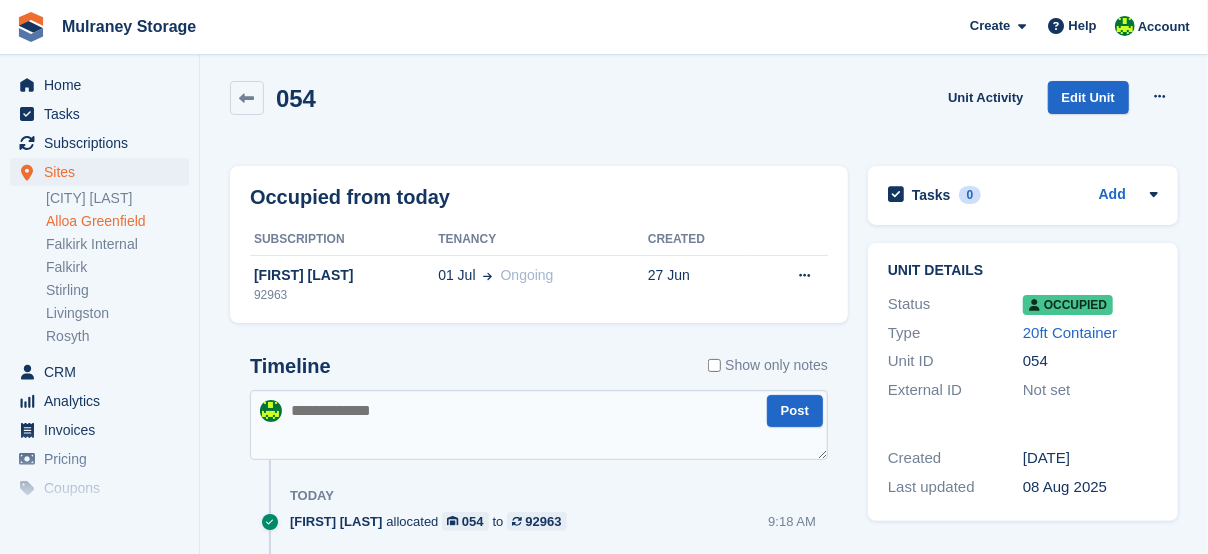 scroll, scrollTop: 0, scrollLeft: 0, axis: both 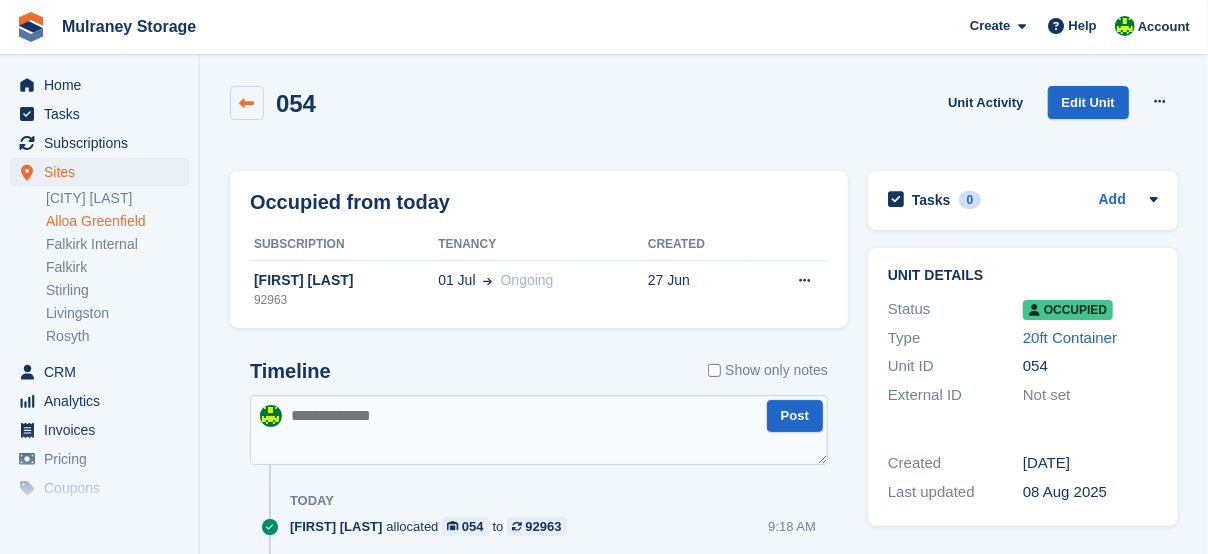 click at bounding box center (247, 103) 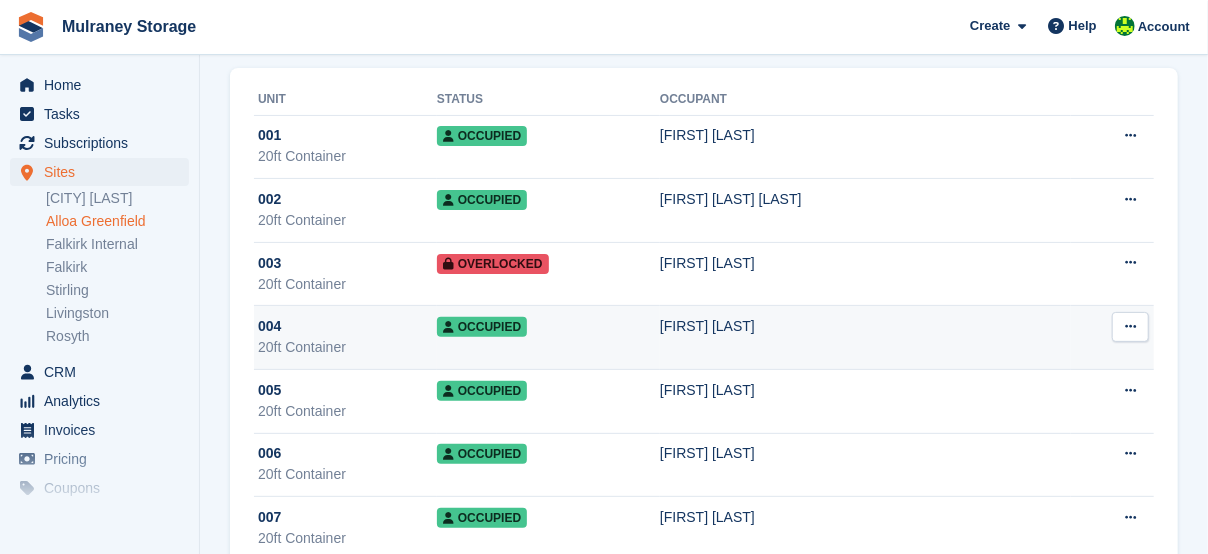 scroll, scrollTop: 200, scrollLeft: 0, axis: vertical 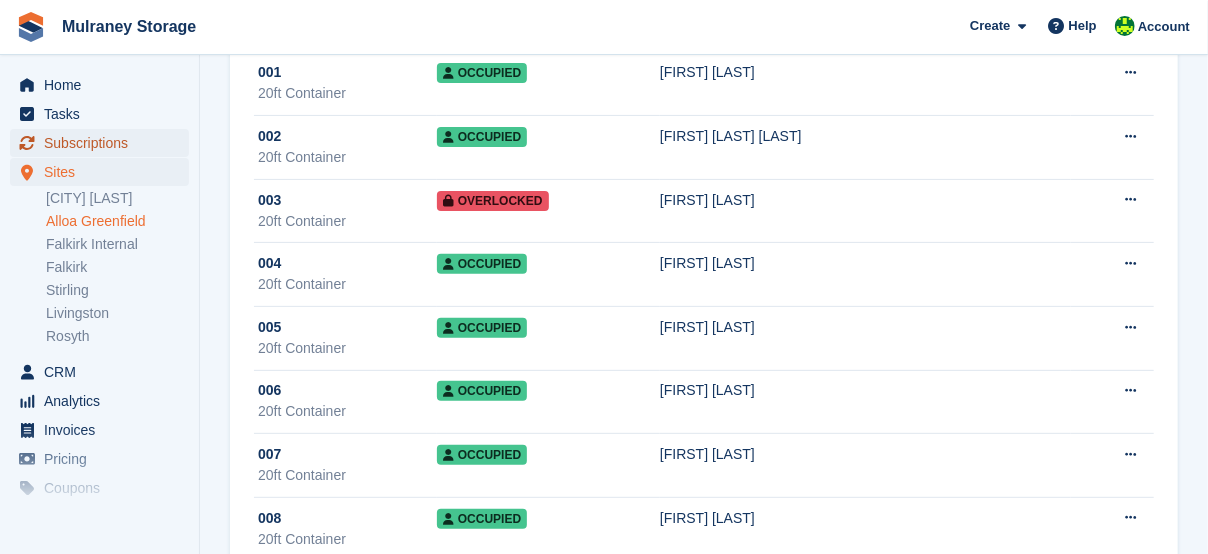 click on "Subscriptions" at bounding box center (104, 143) 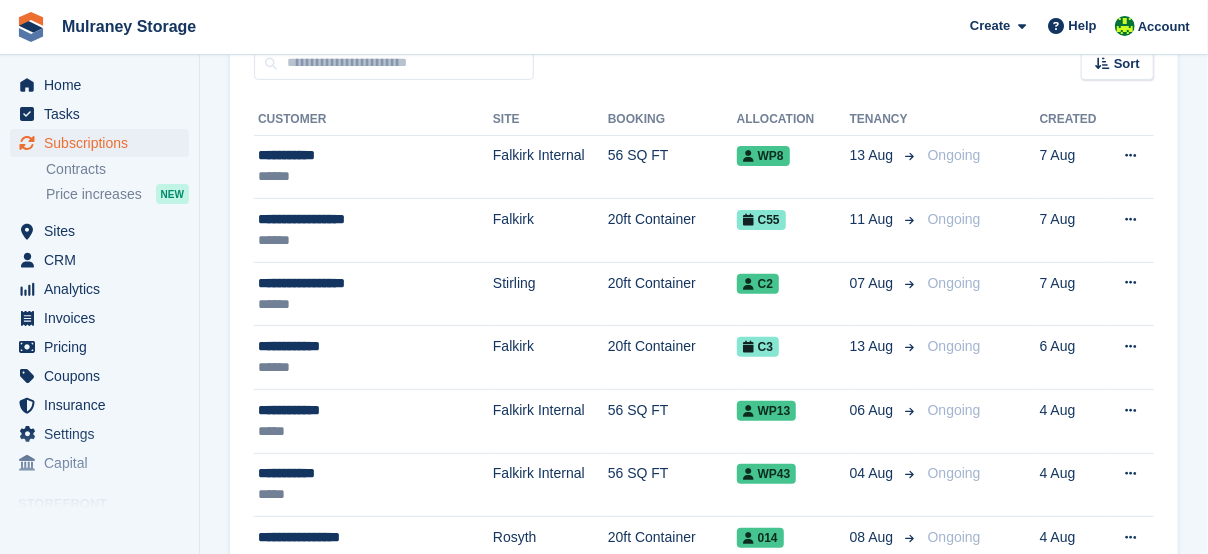 scroll, scrollTop: 0, scrollLeft: 0, axis: both 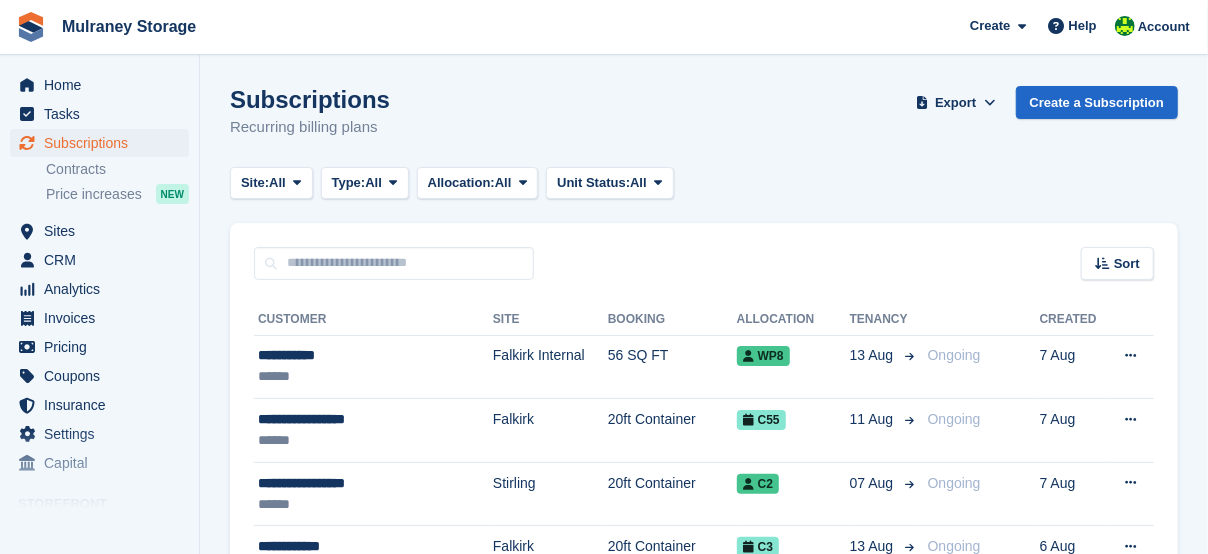 click on "**********" at bounding box center (704, 1907) 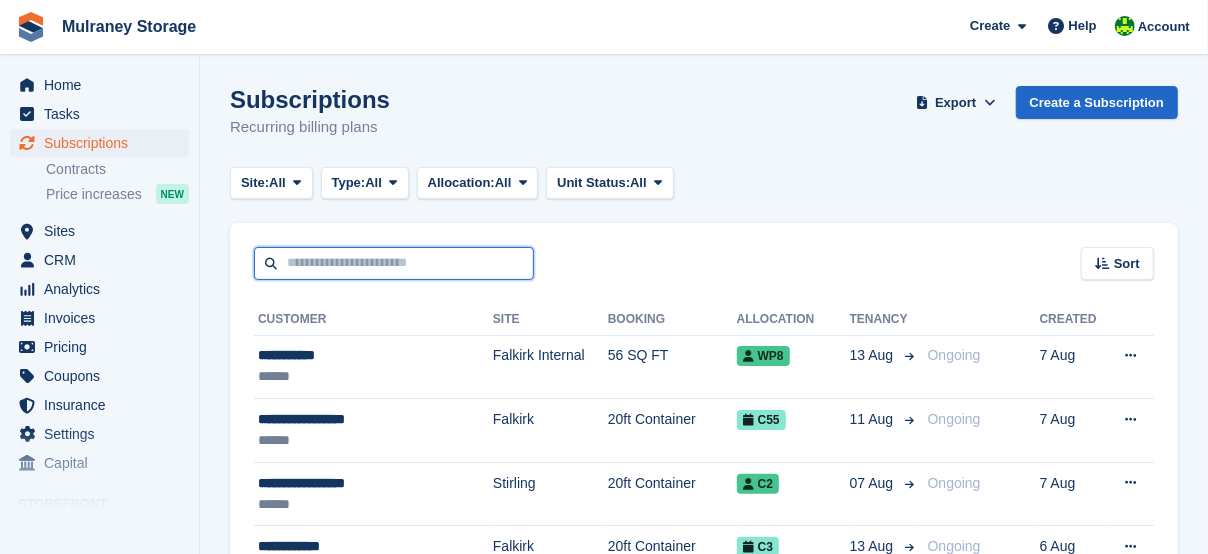 click at bounding box center (394, 263) 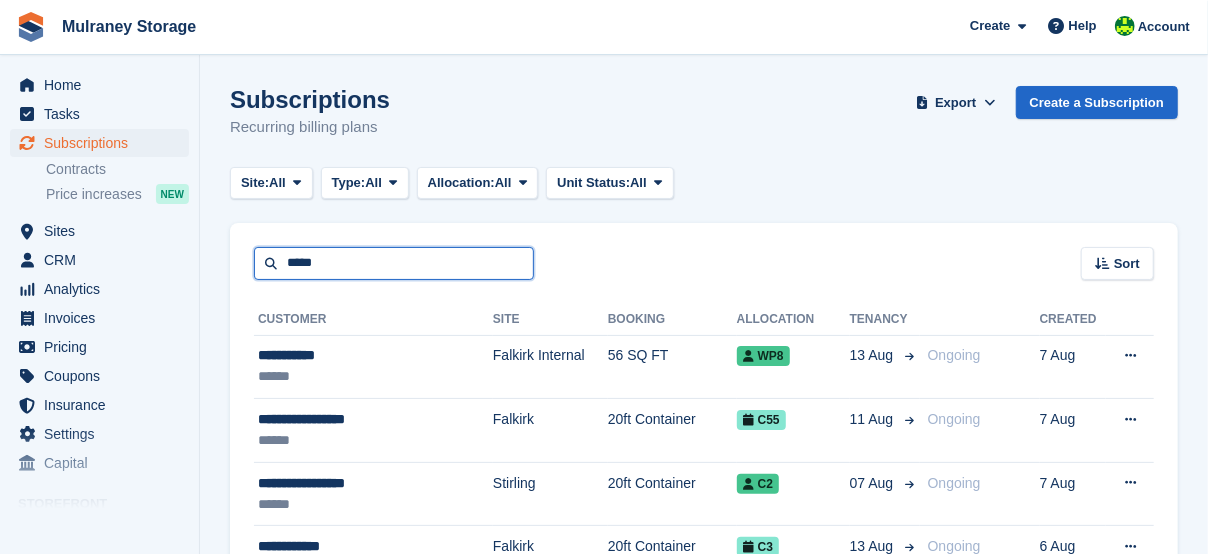 type on "*****" 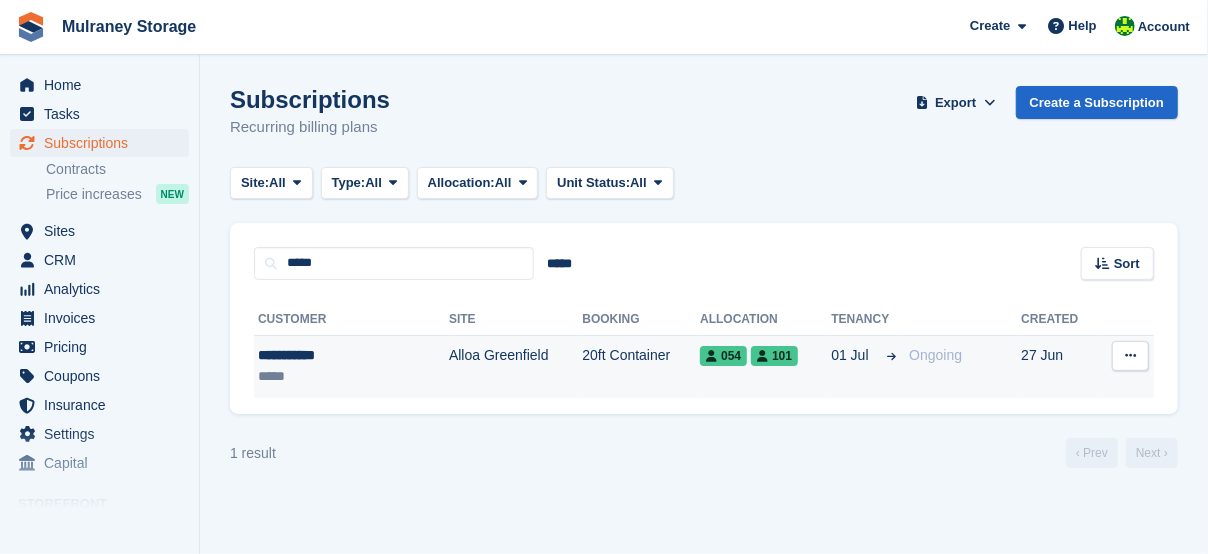 click on "Alloa Greenfield" at bounding box center (515, 366) 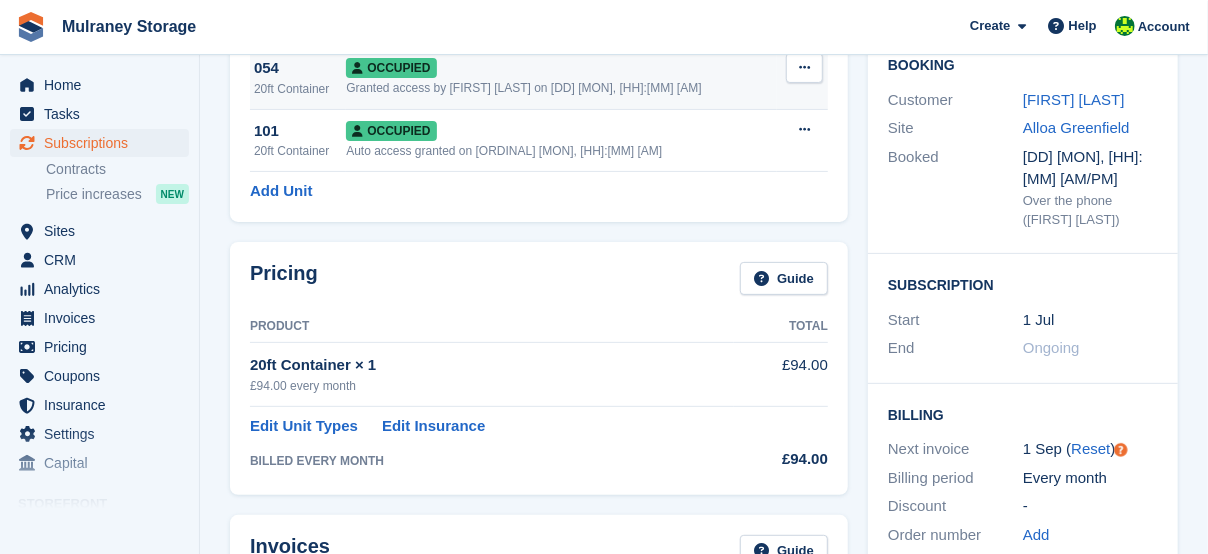 scroll, scrollTop: 233, scrollLeft: 0, axis: vertical 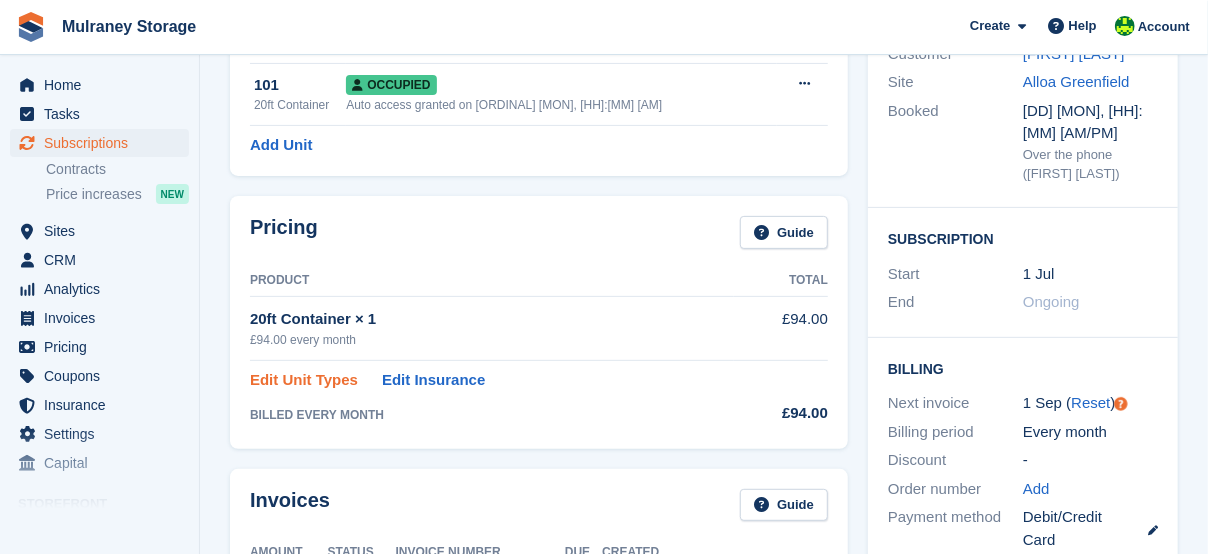 click on "Edit Unit Types" at bounding box center [304, 380] 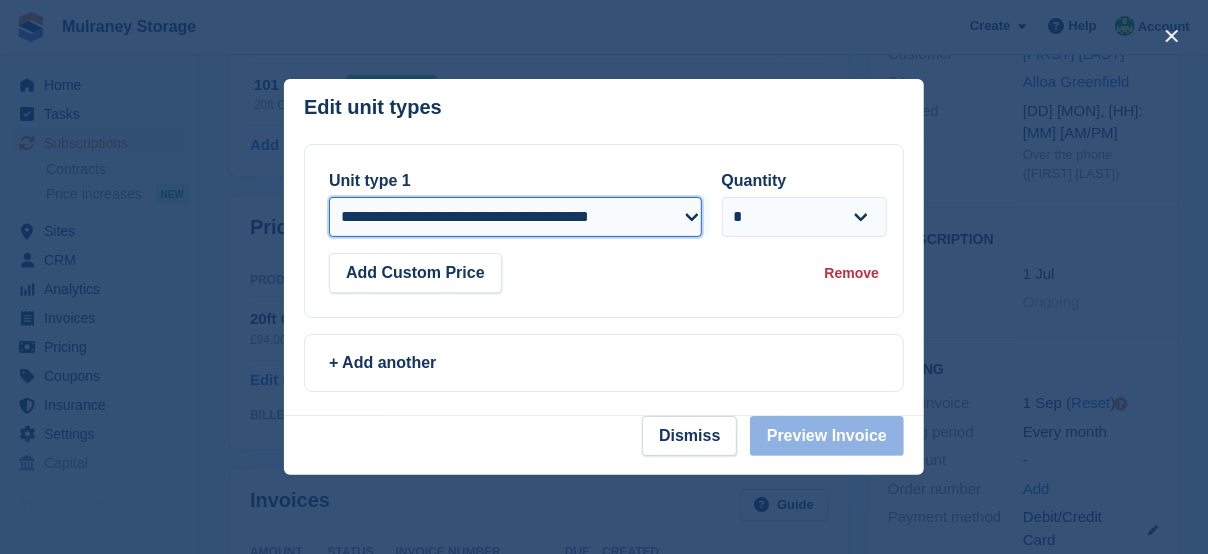 click on "**********" at bounding box center [515, 217] 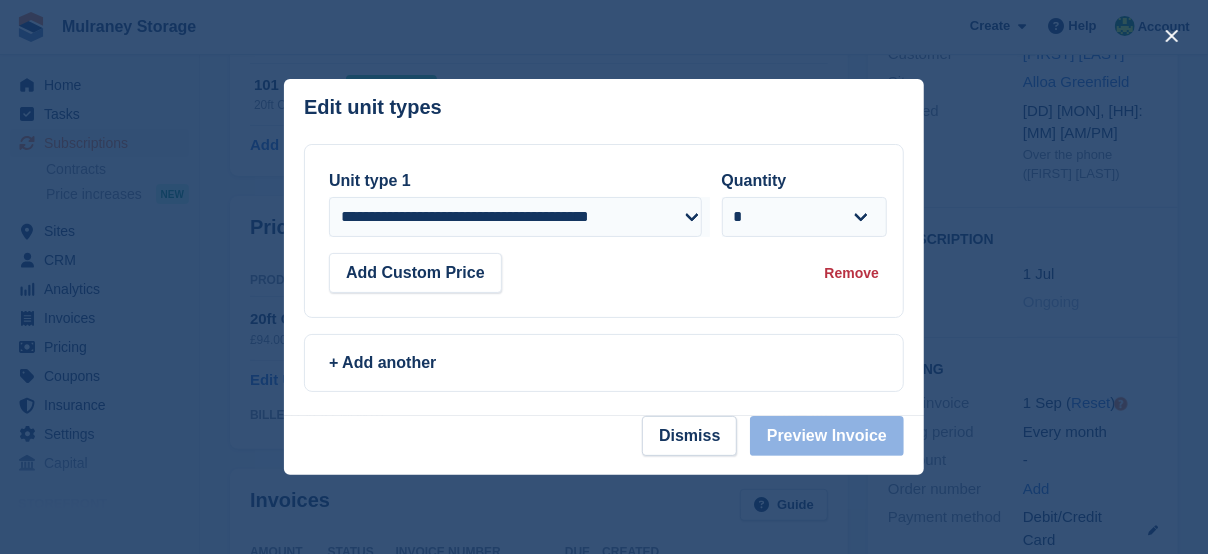 click on "**********" at bounding box center (604, 231) 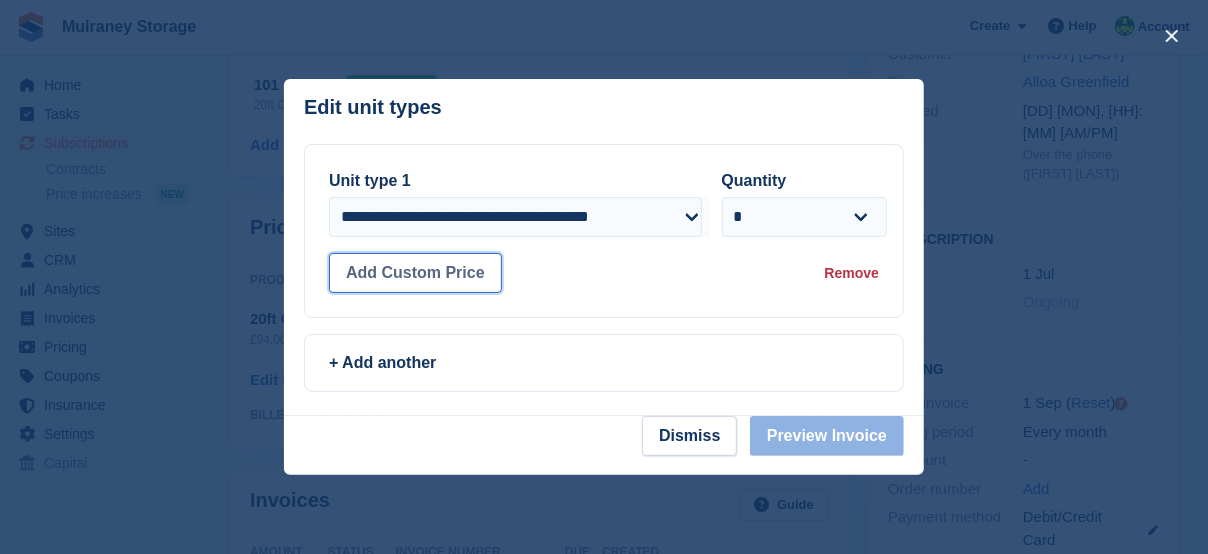 click on "Add Custom Price" at bounding box center [415, 273] 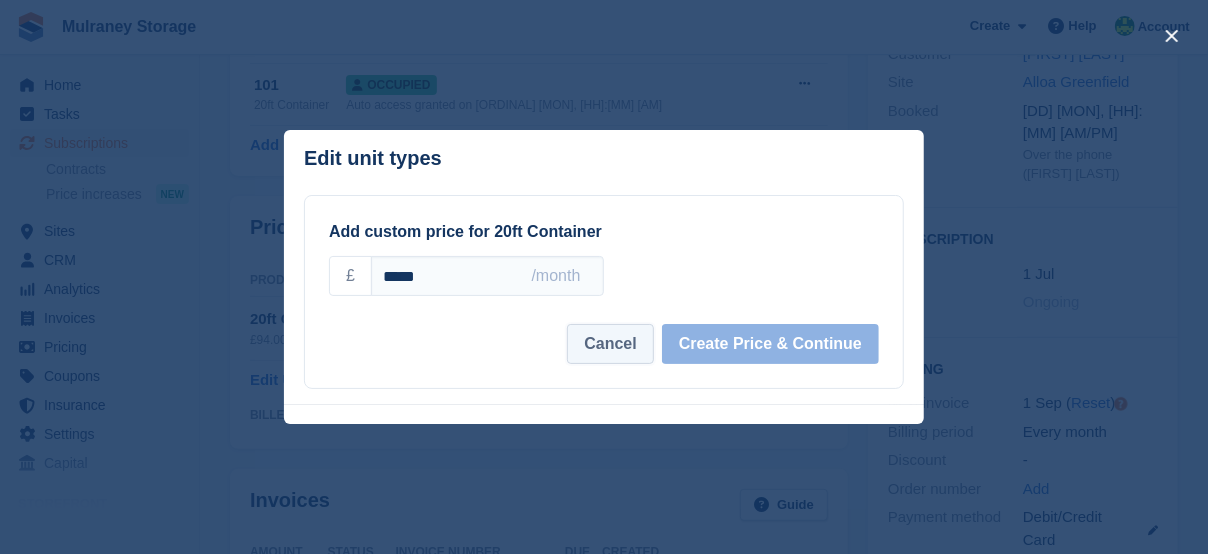 click on "Cancel" at bounding box center (610, 344) 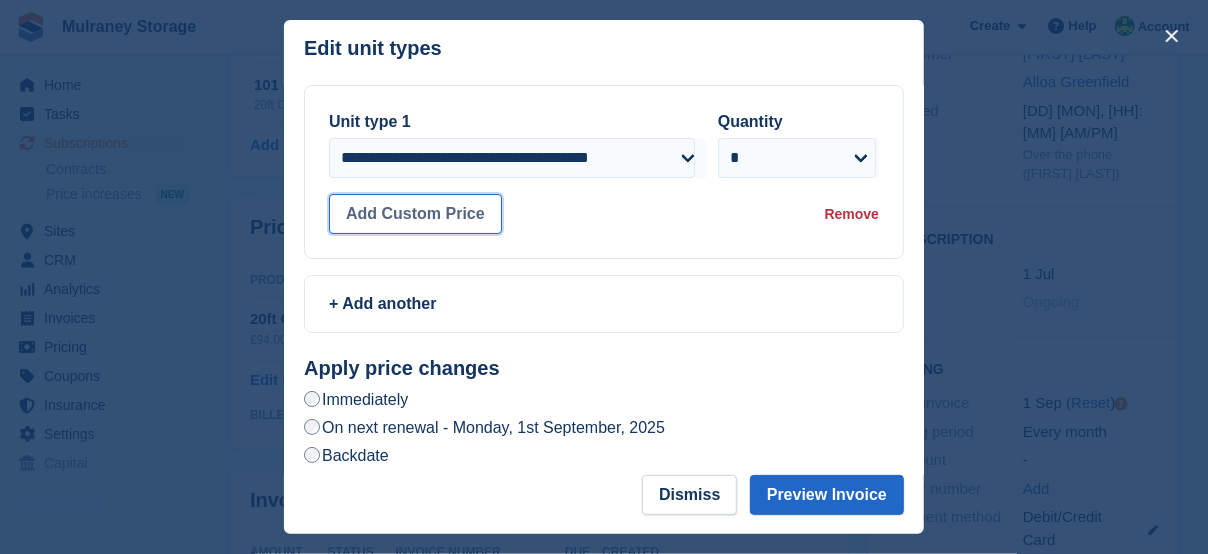 click on "Add Custom Price" at bounding box center [415, 214] 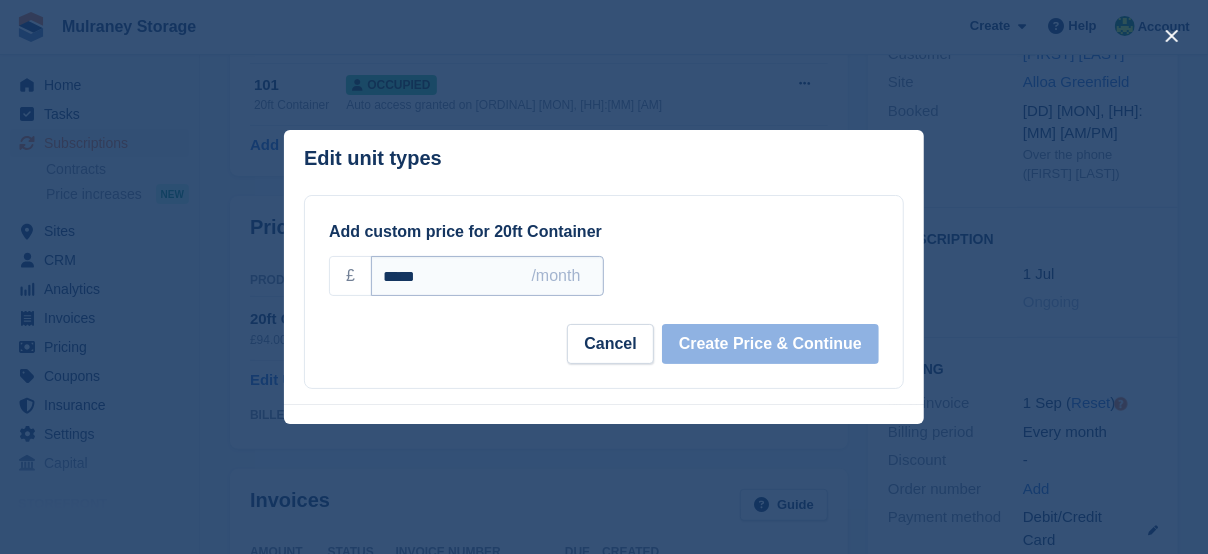 click on "*****" at bounding box center (487, 276) 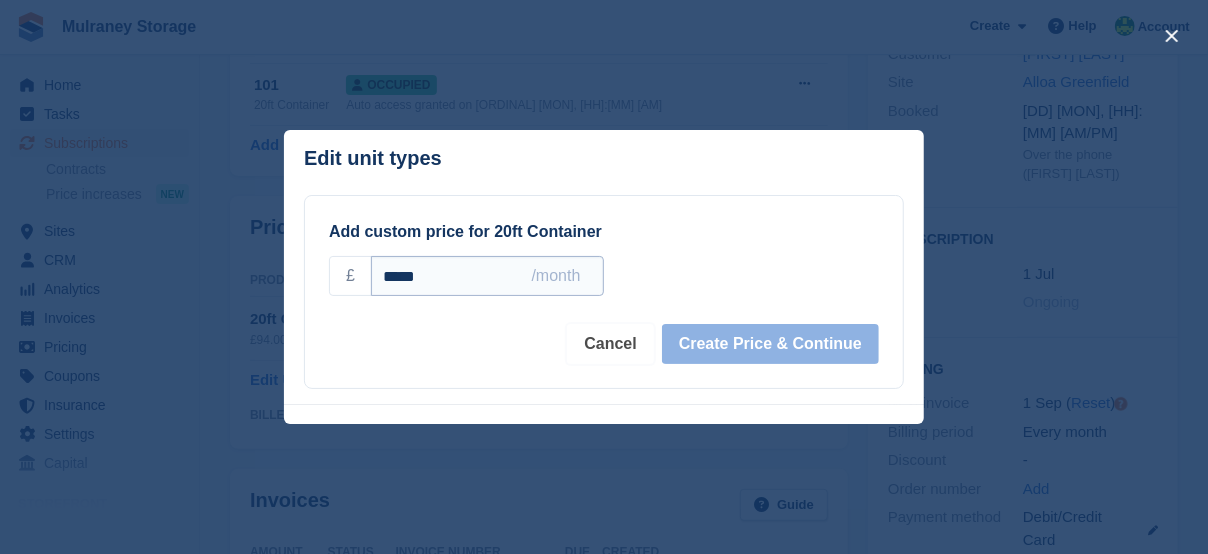 type 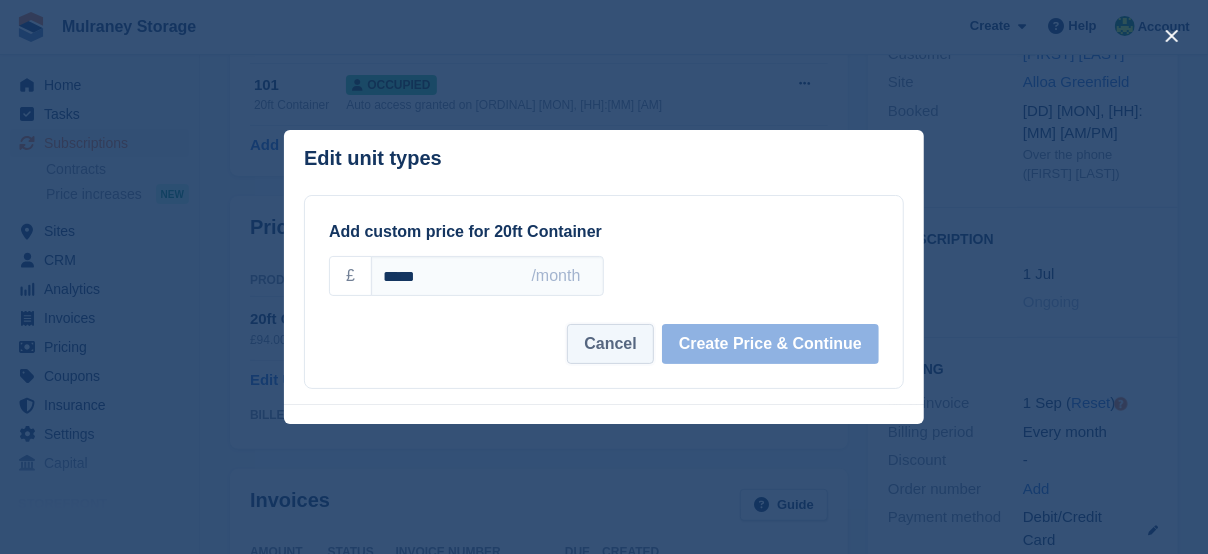 click on "Cancel" at bounding box center (610, 344) 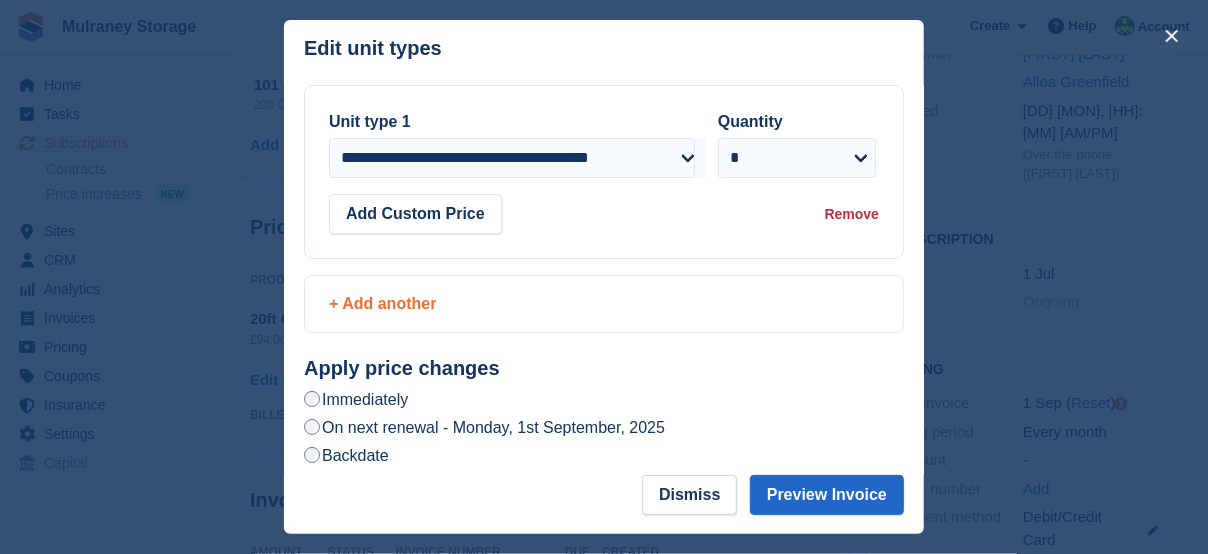 click on "+ Add another" at bounding box center (604, 304) 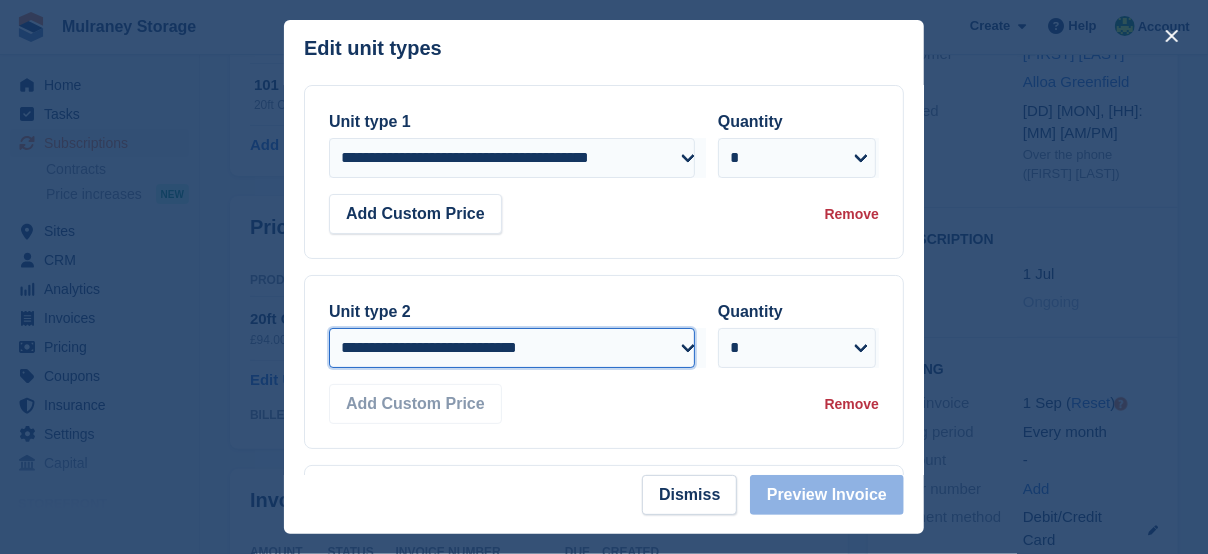 click on "**********" at bounding box center (512, 348) 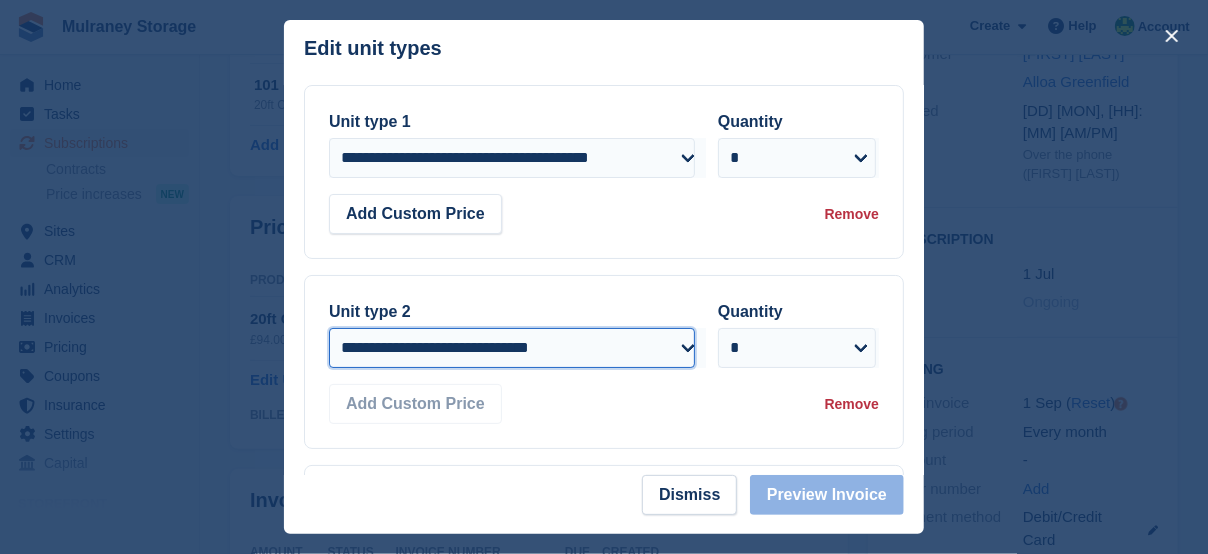 click on "**********" at bounding box center (512, 348) 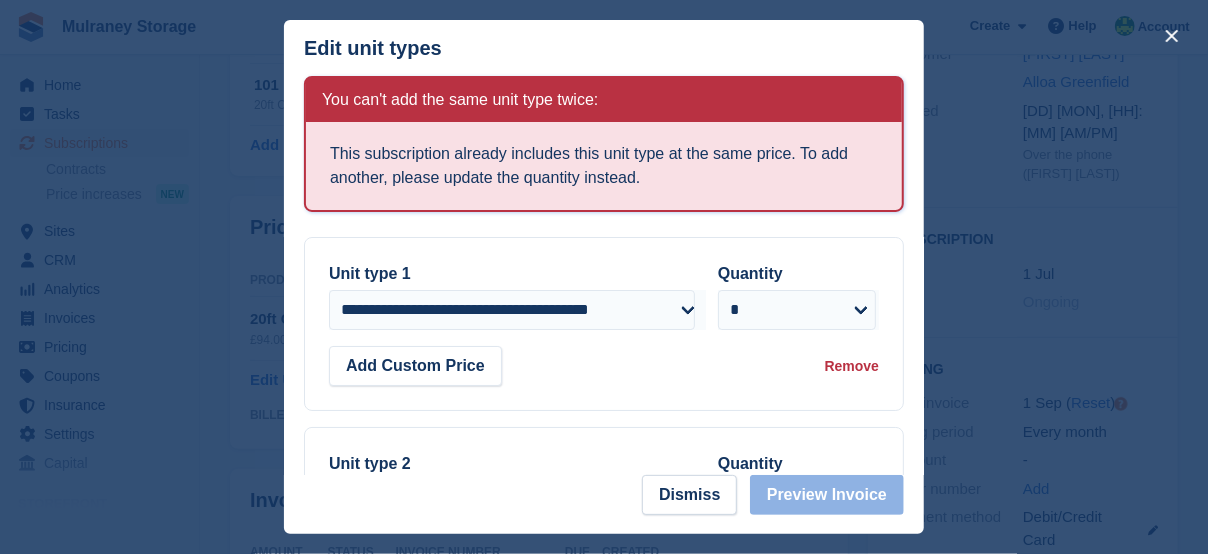 click on "**********" at bounding box center [604, 324] 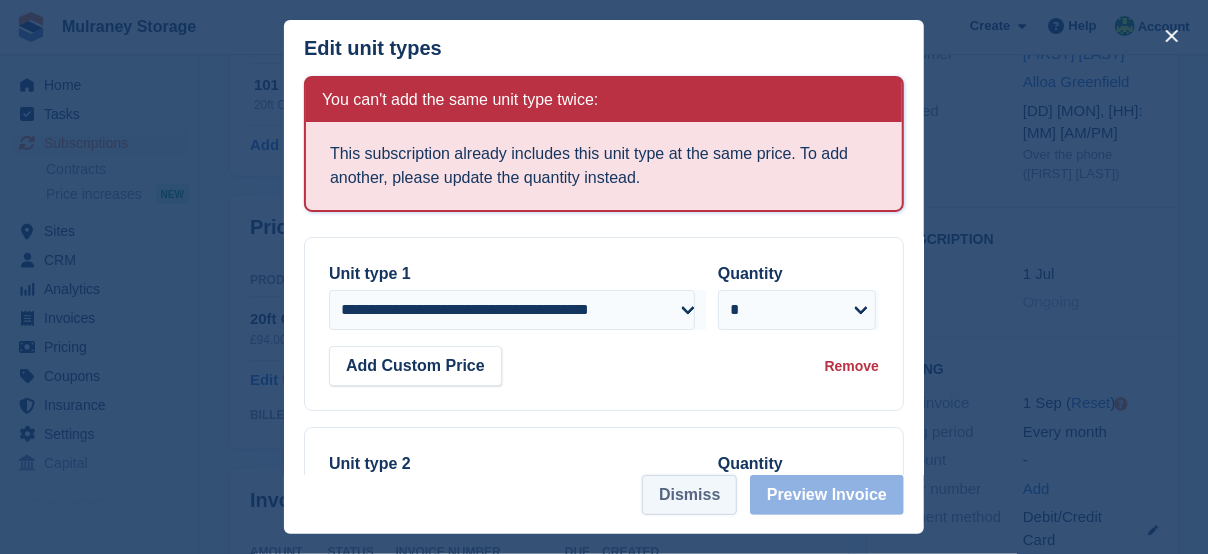 click on "Dismiss" at bounding box center [689, 495] 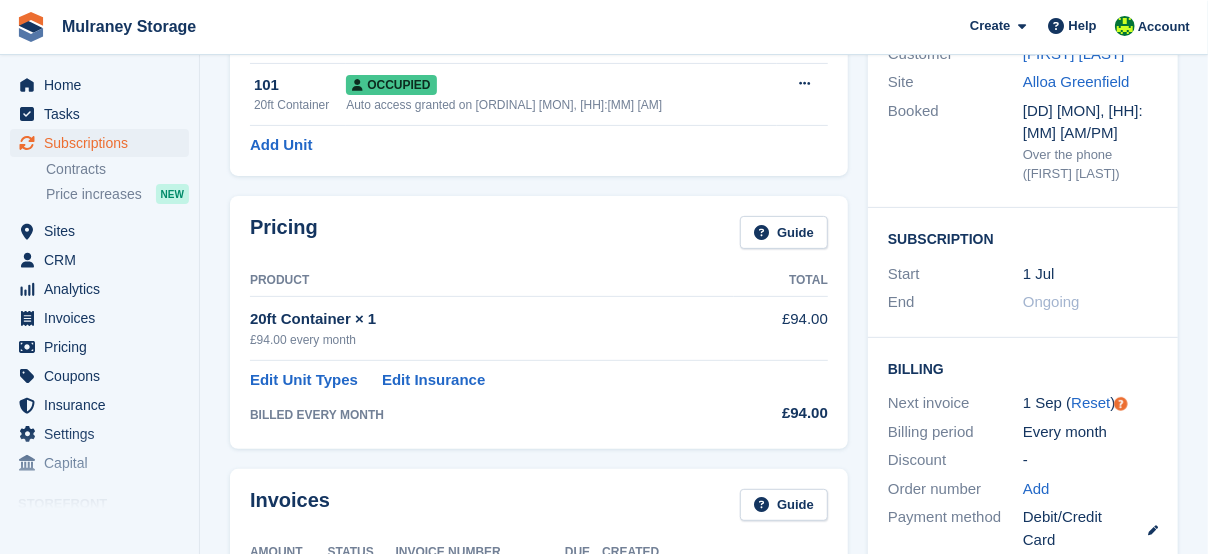 click on "£94.00" at bounding box center (781, 328) 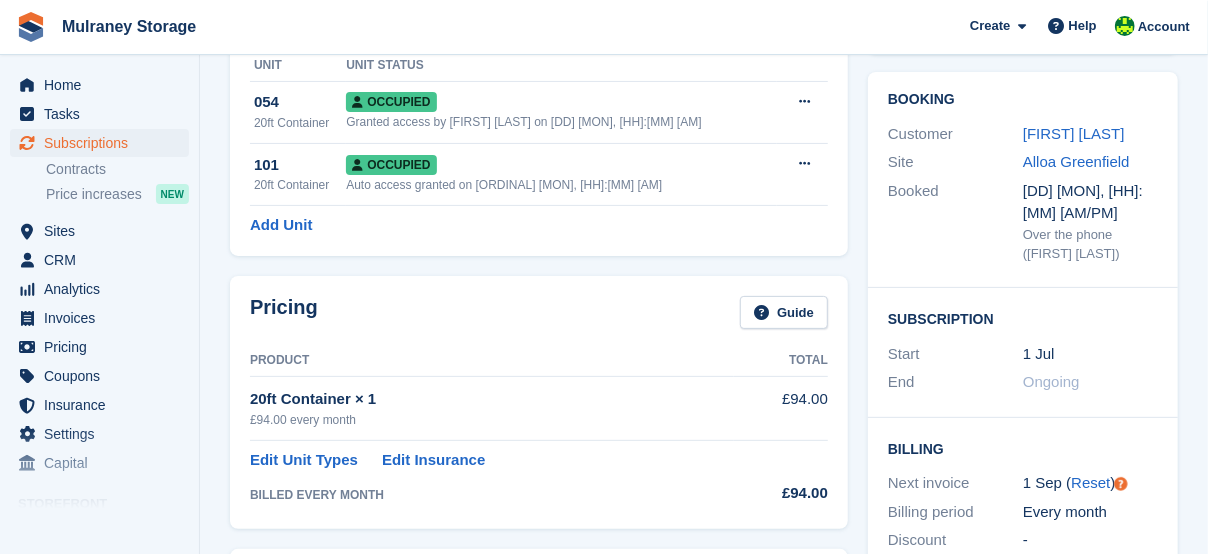 scroll, scrollTop: 0, scrollLeft: 0, axis: both 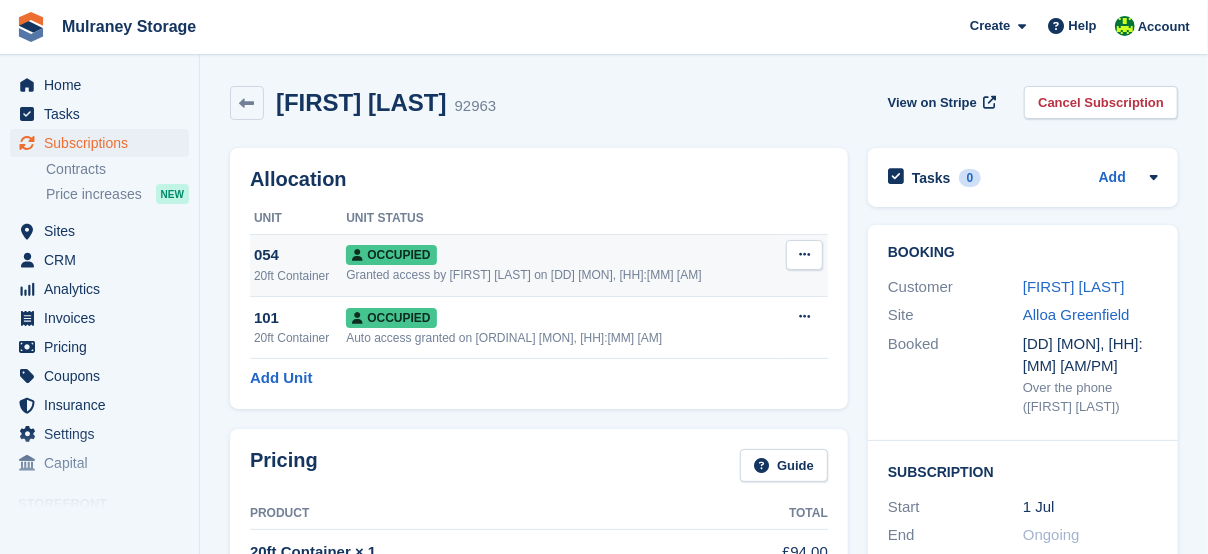 click on "Occupied" at bounding box center [561, 254] 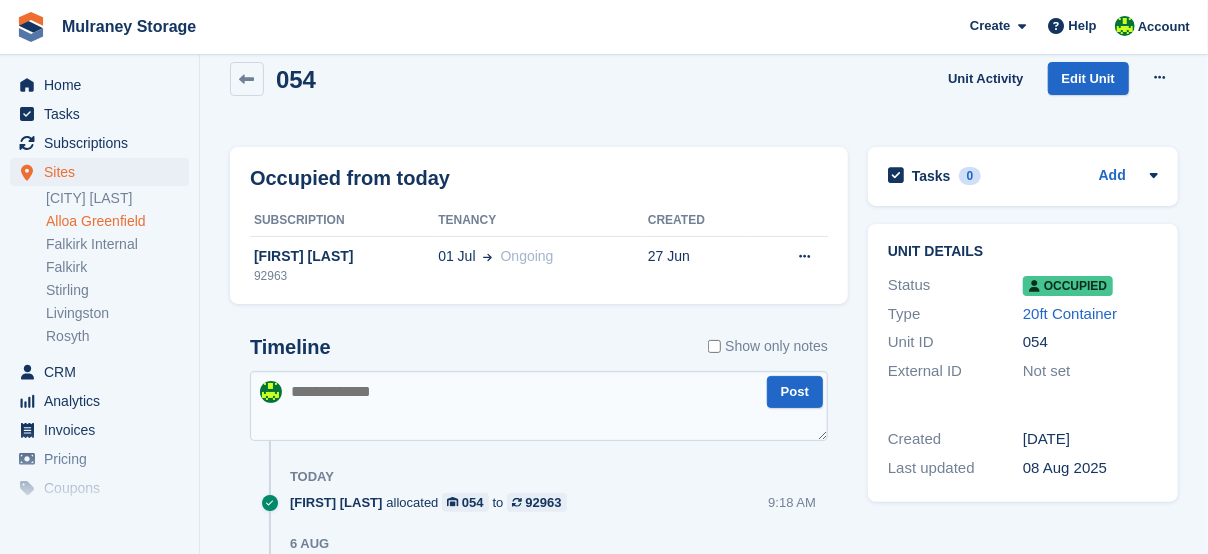scroll, scrollTop: 0, scrollLeft: 0, axis: both 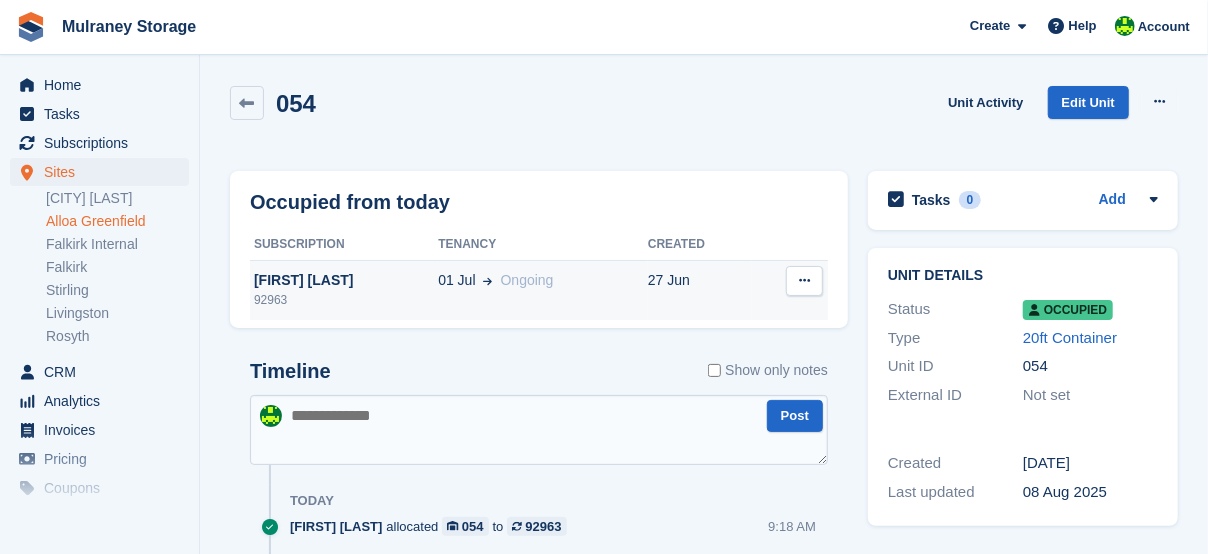 click at bounding box center [804, 280] 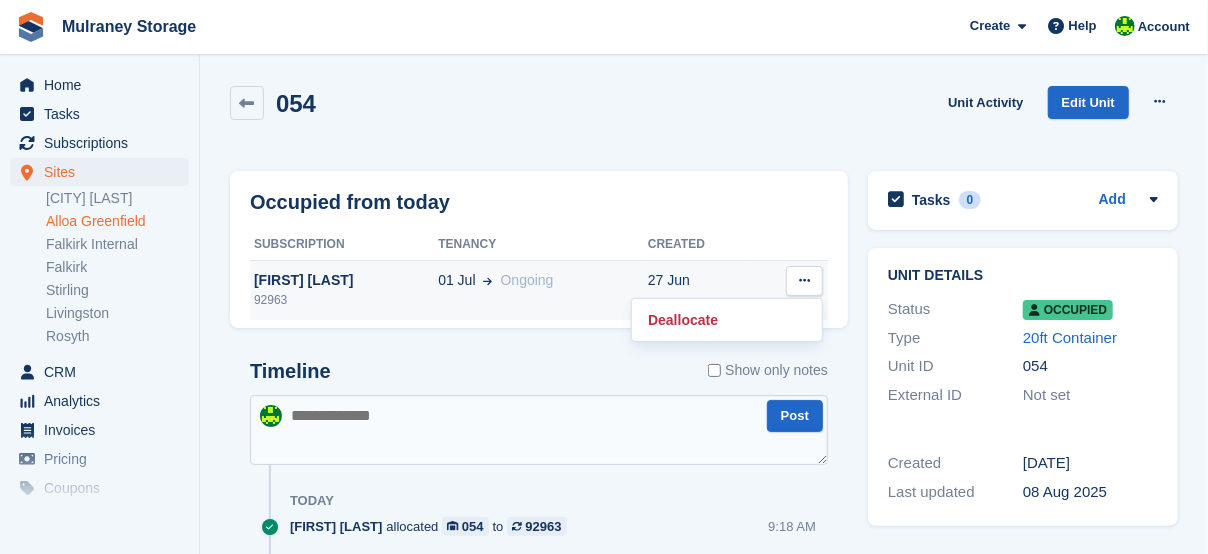 click at bounding box center (804, 280) 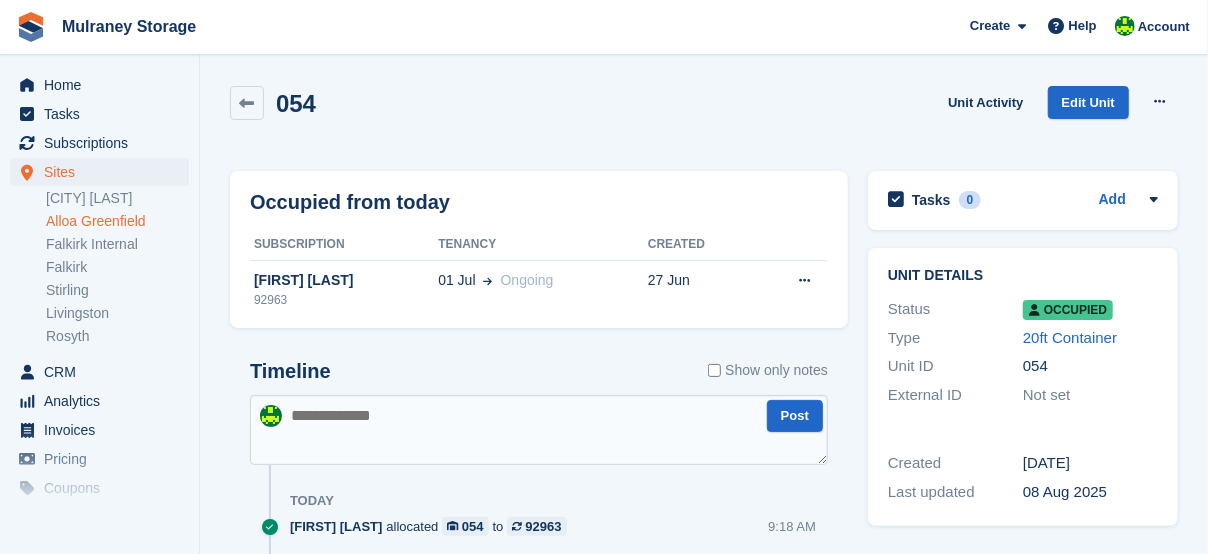 click on "Occupied from today
Subscription
Tenancy
Created
[FIRST] [LAST]
92963
01 Jul
Ongoing
27 Jun
Deallocate
Timeline
Show only notes
Post
Today" at bounding box center (539, 450) 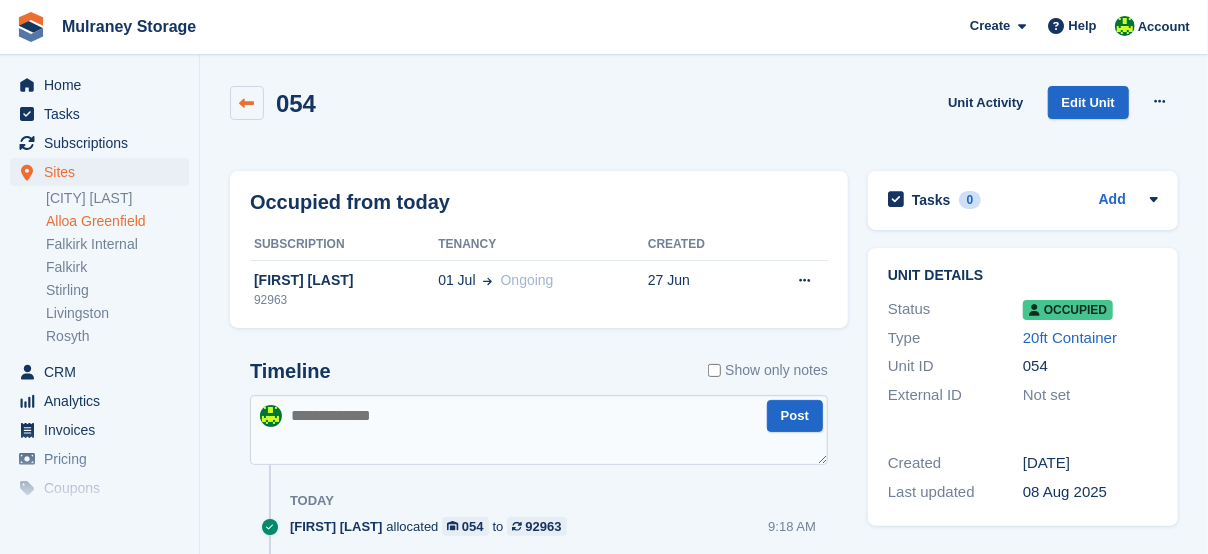 click at bounding box center [247, 103] 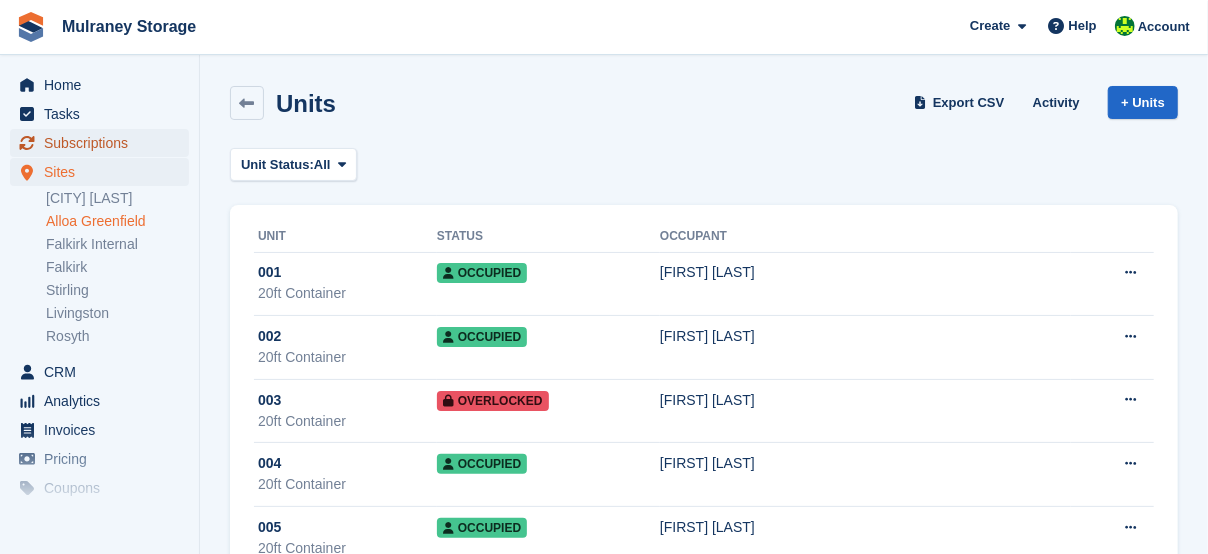 click on "Subscriptions" at bounding box center (104, 143) 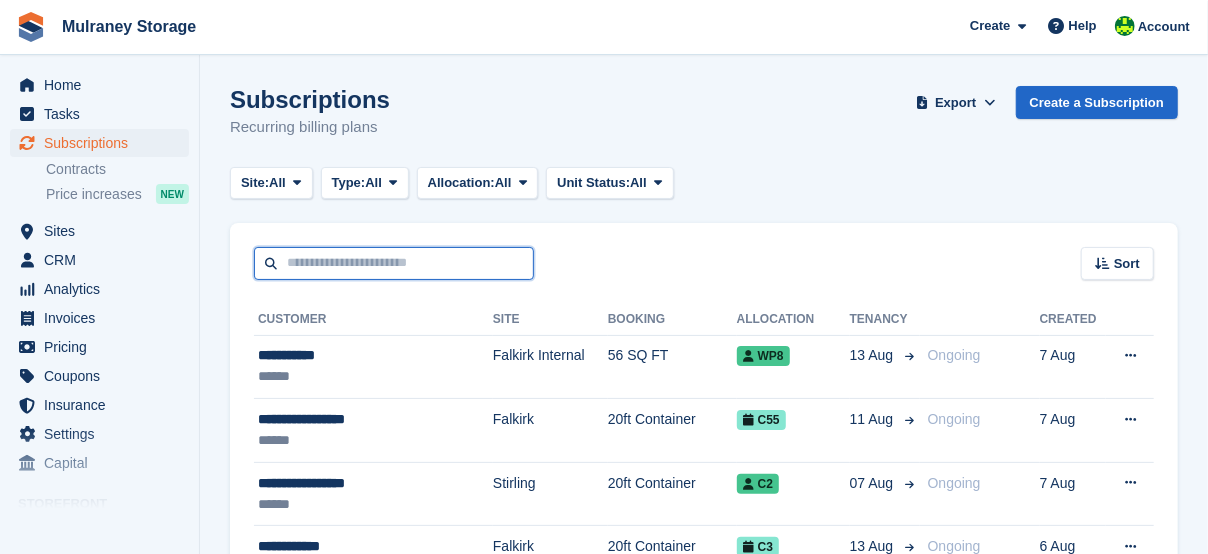 click at bounding box center [394, 263] 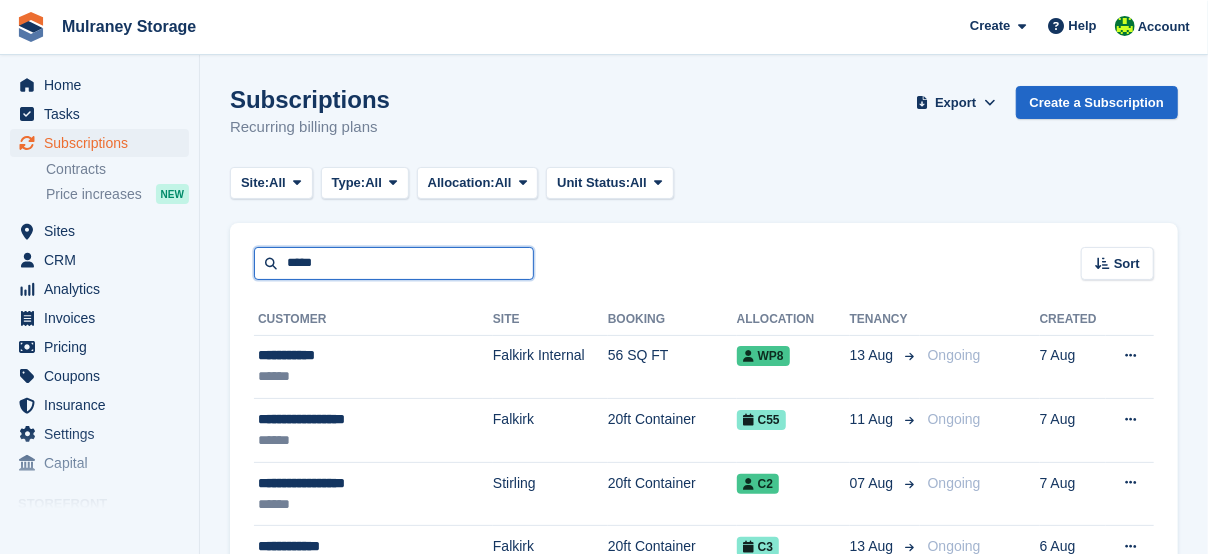 type on "*****" 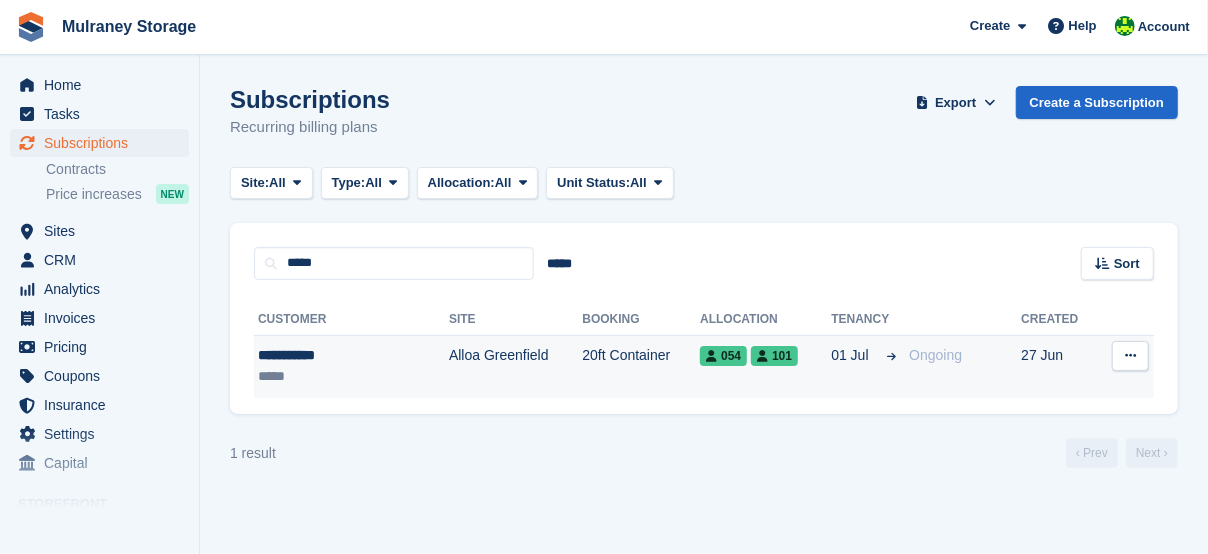 click on "Alloa Greenfield" at bounding box center [515, 366] 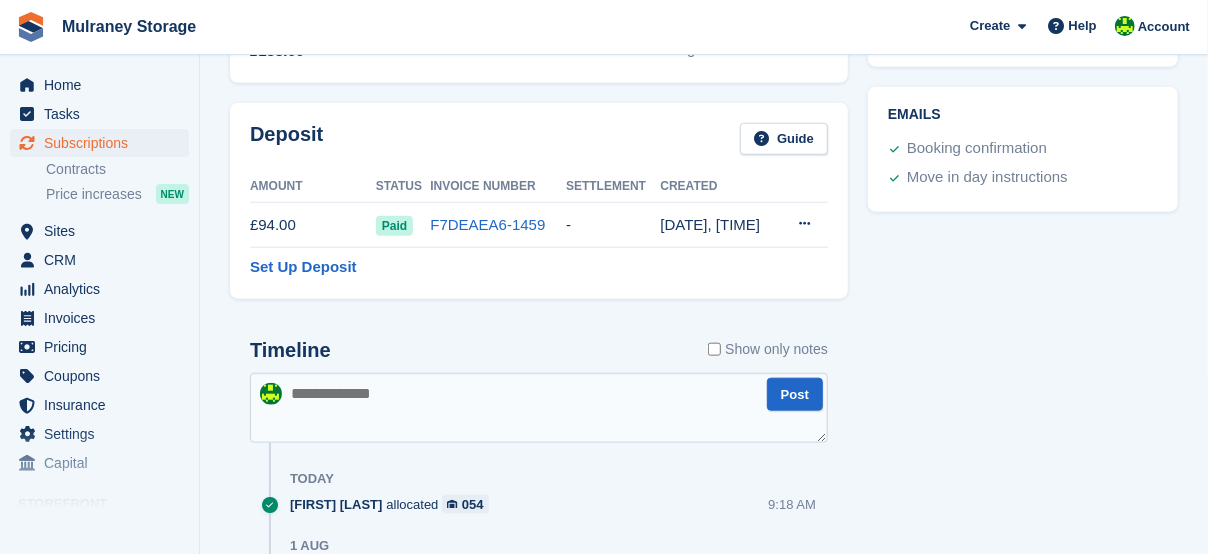 scroll, scrollTop: 900, scrollLeft: 0, axis: vertical 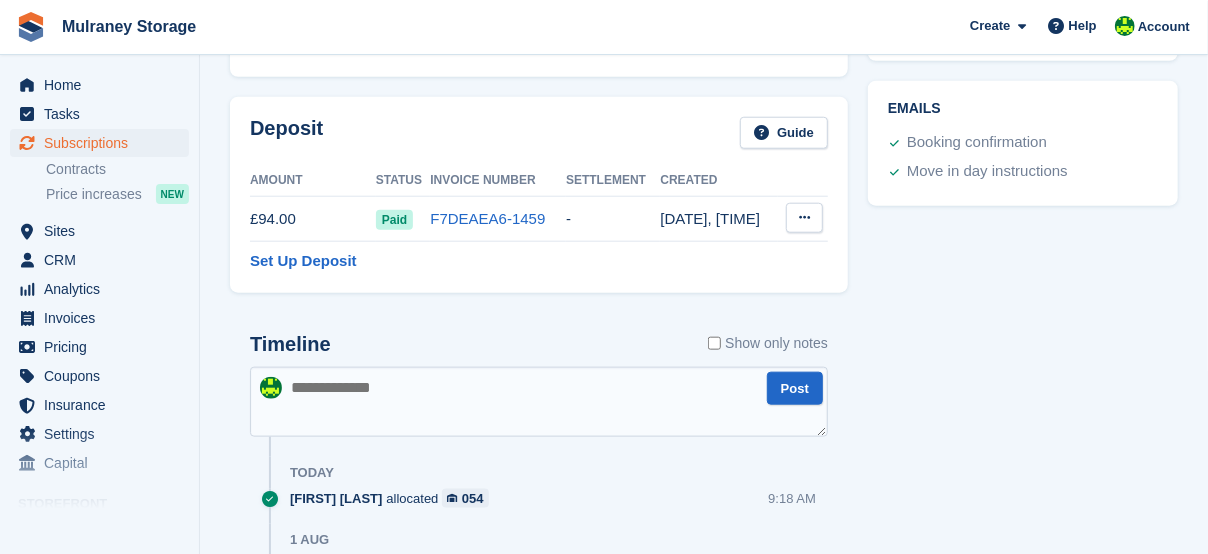 click at bounding box center (804, 218) 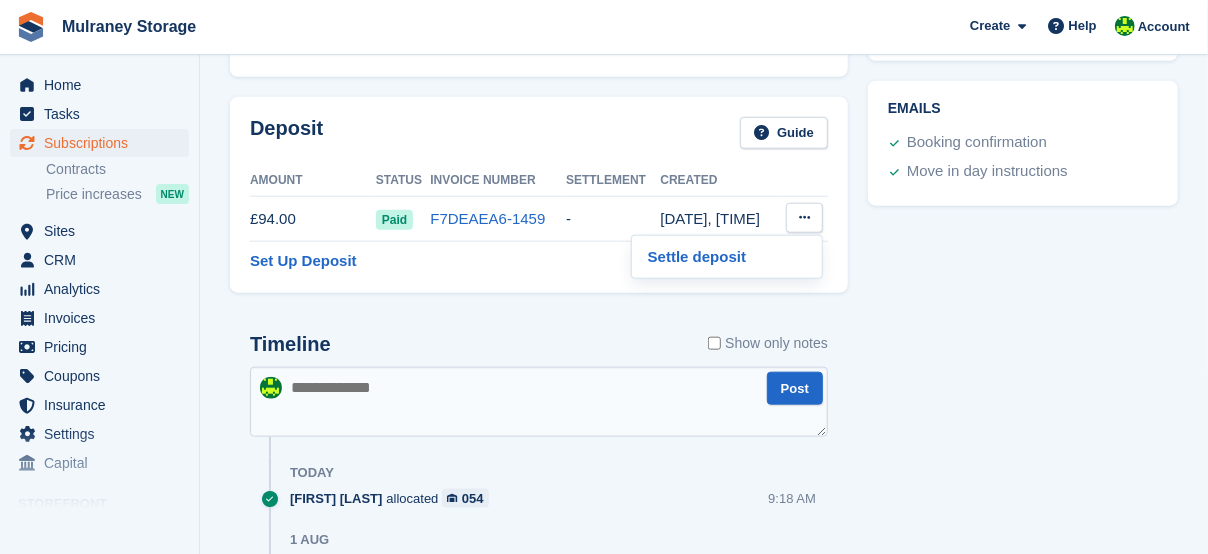 click on "Booking
Customer
[LAST]
Site
Alloa Greenfield
Booked
[DATE], [TIME] [AM/PM]
Over the phone ([FIRST] [LAST])
Subscription
Start
[DATE]
End
Ongoing Billing" at bounding box center (1023, 213) 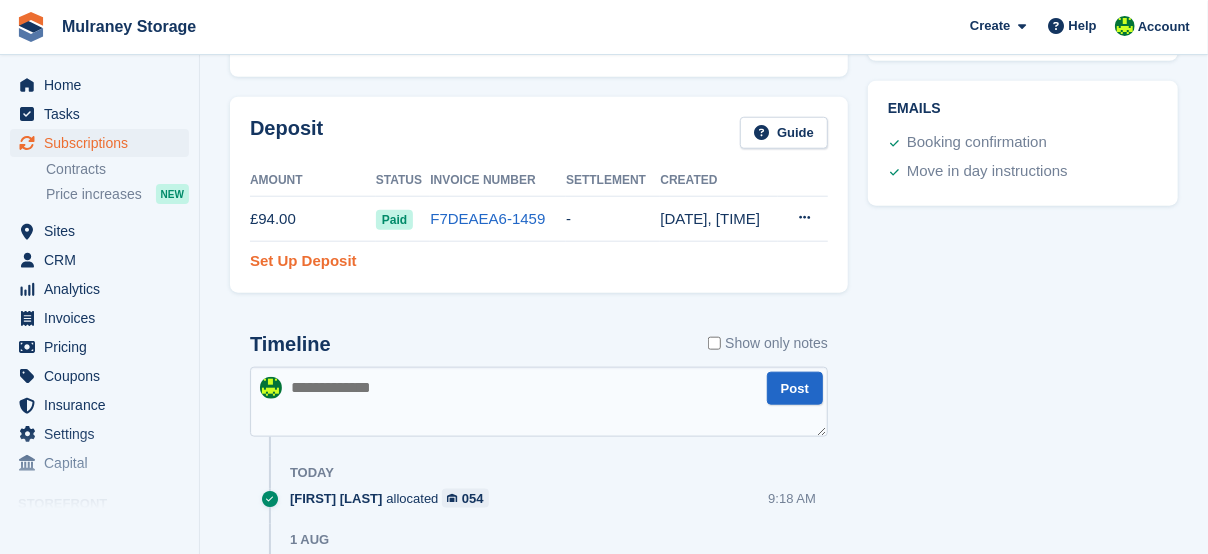 click on "Set Up Deposit" at bounding box center [303, 261] 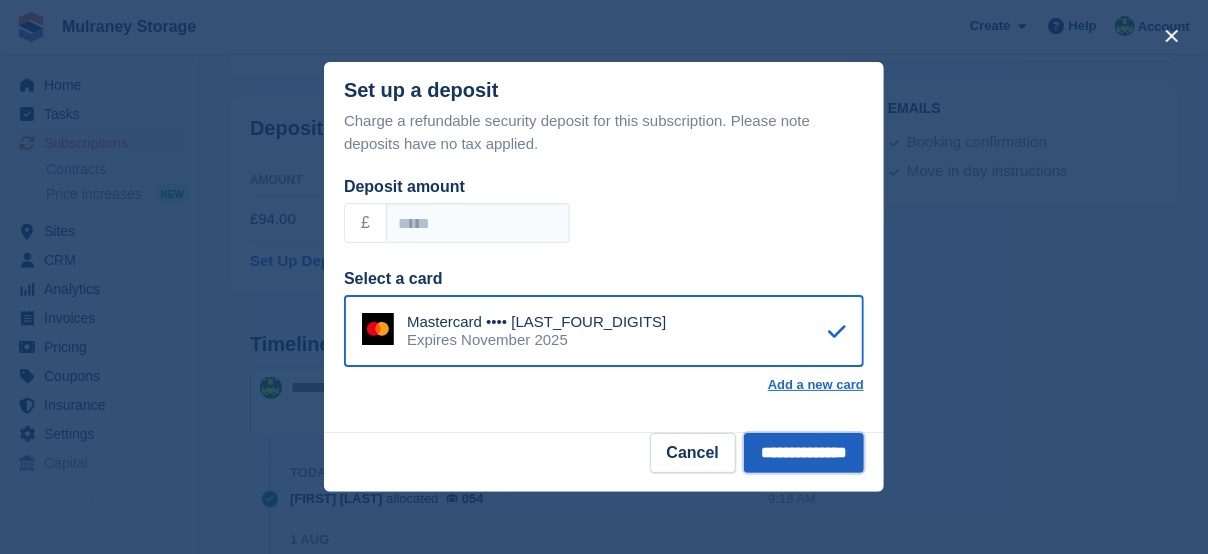 click on "**********" at bounding box center (804, 453) 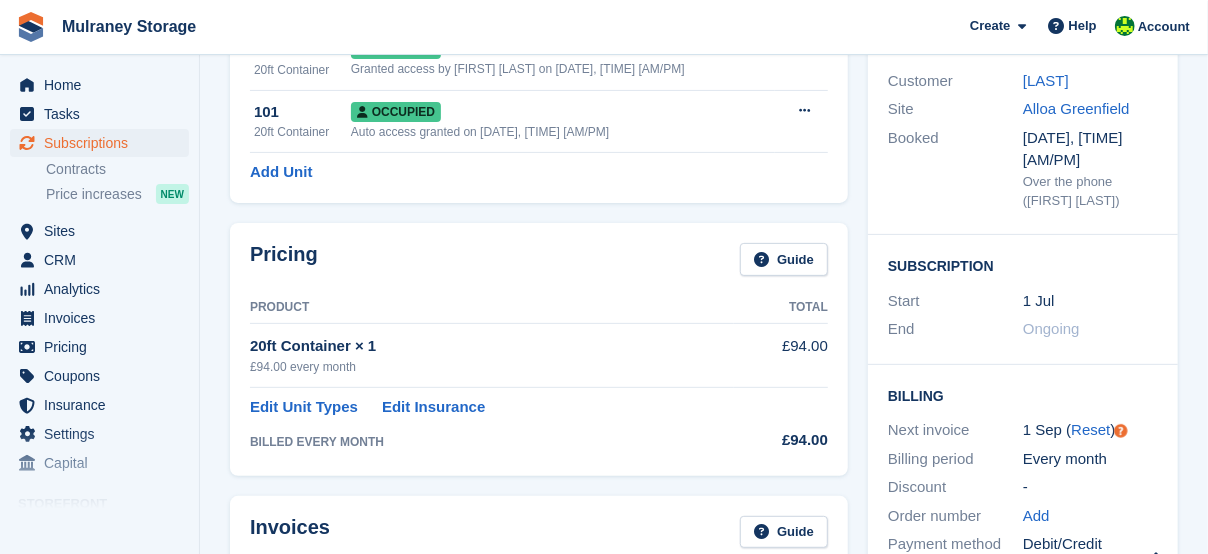 scroll, scrollTop: 233, scrollLeft: 0, axis: vertical 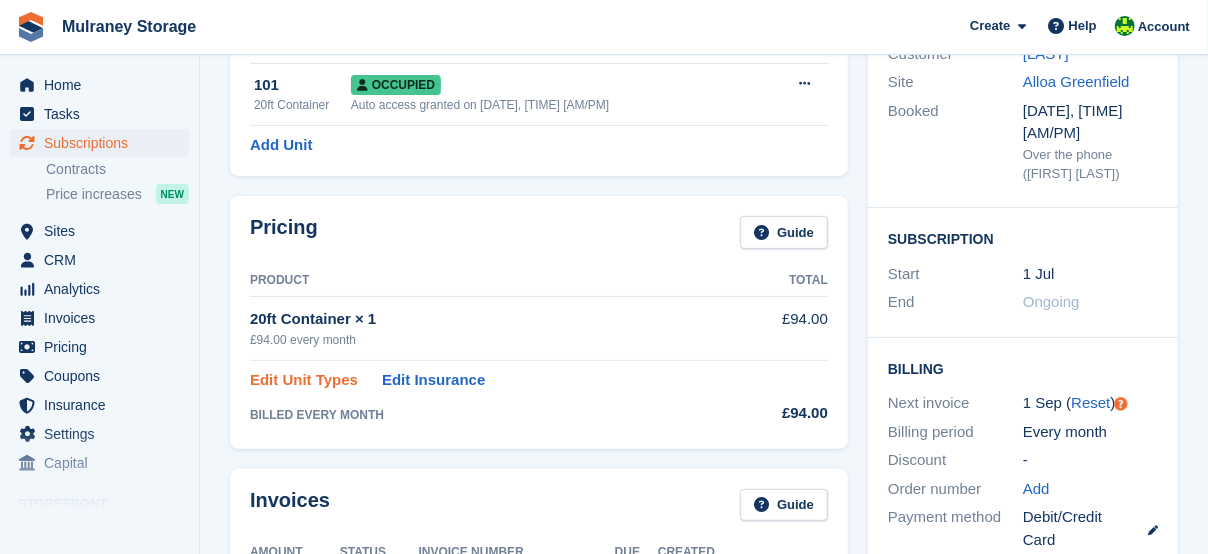 click on "Edit Unit Types" at bounding box center [304, 380] 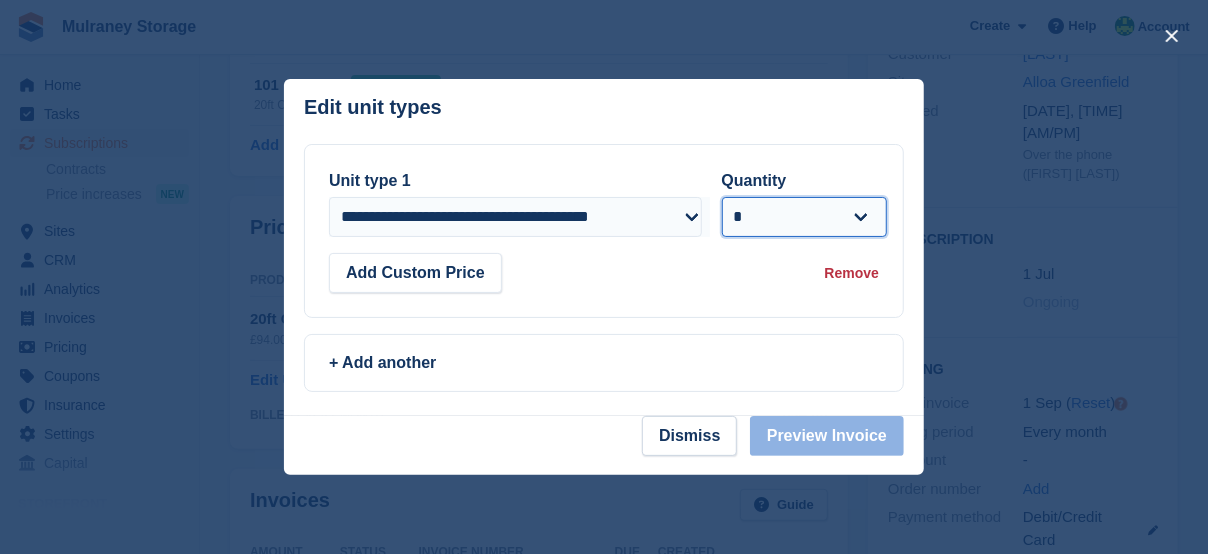 click on "*
*
*
*
*
*
*
*
*
**
**
**
**
**
**
**
**
**
**
**
**
**
**
**
**
**
**
**
**
**
**
**
**
**
**
**
**
**
**
**
**
**
**
**
**
**
**
**
**
**
**
**
**
**
**
**
**
**
**
**
**
**
**
**
**
**
**
**
**
**
**
**
**
**
**
**
**
**
**
**
**
**
**
**
**
**
**
**
**
**
**
**
**
**
**
**
**
**
**
***" at bounding box center (805, 217) 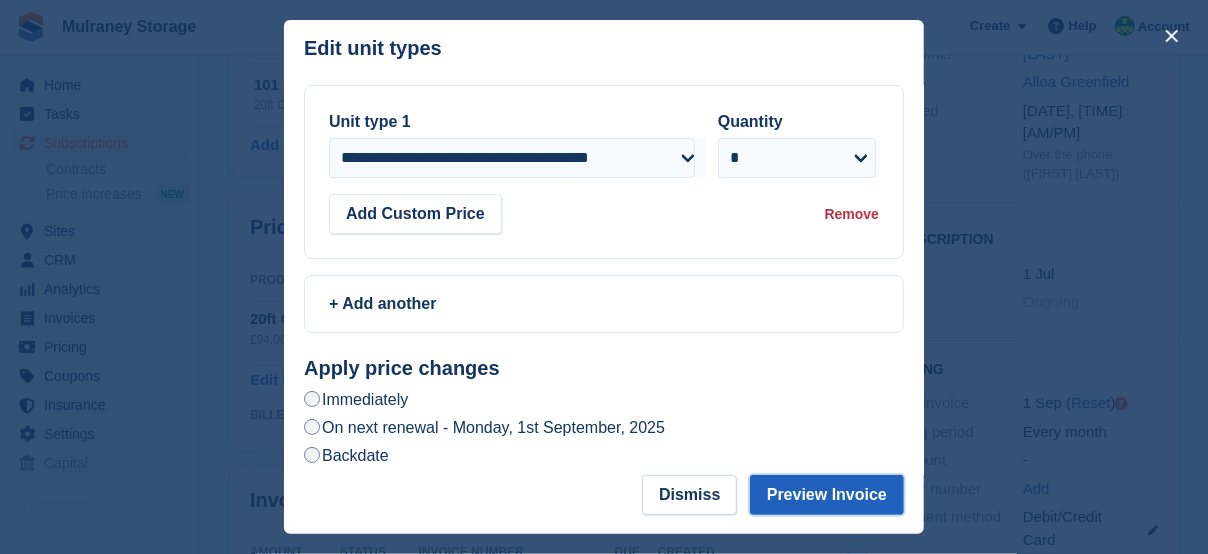 click on "Preview Invoice" at bounding box center [827, 495] 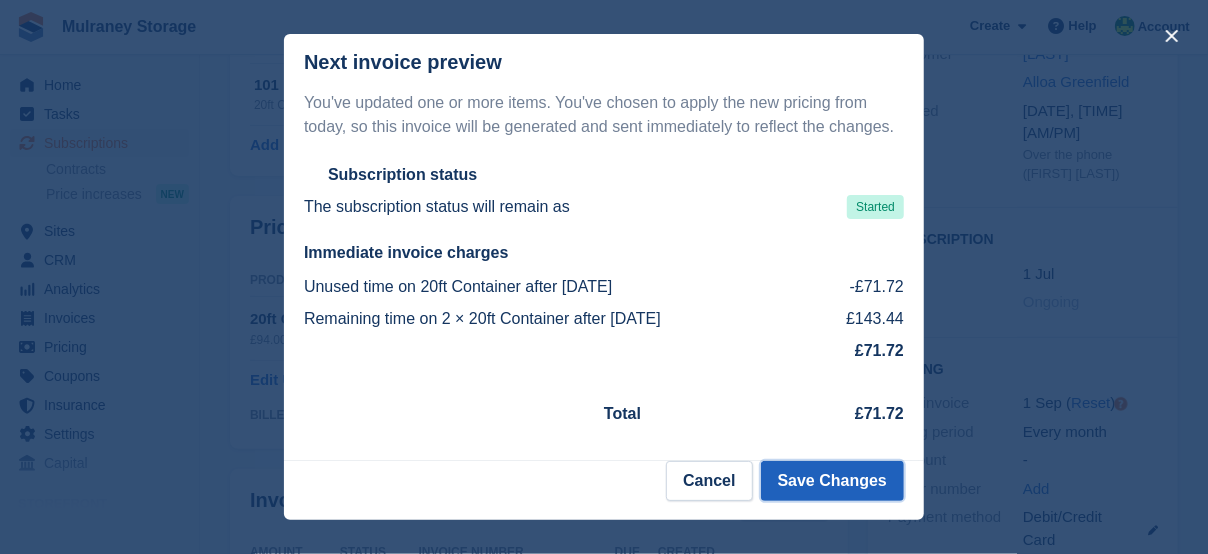 click on "Save Changes" at bounding box center (832, 481) 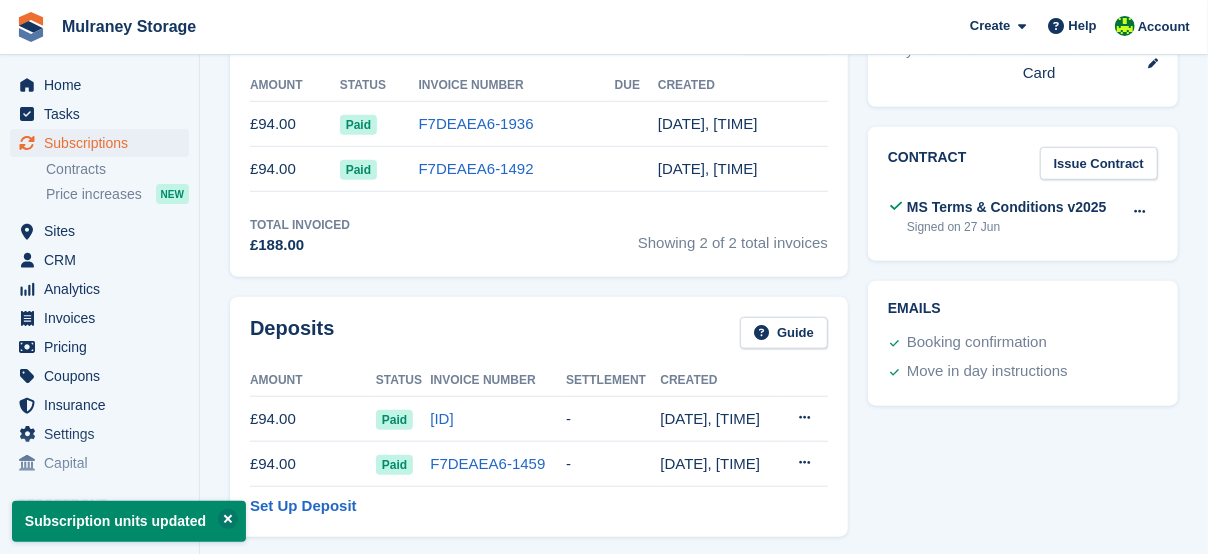 scroll, scrollTop: 933, scrollLeft: 0, axis: vertical 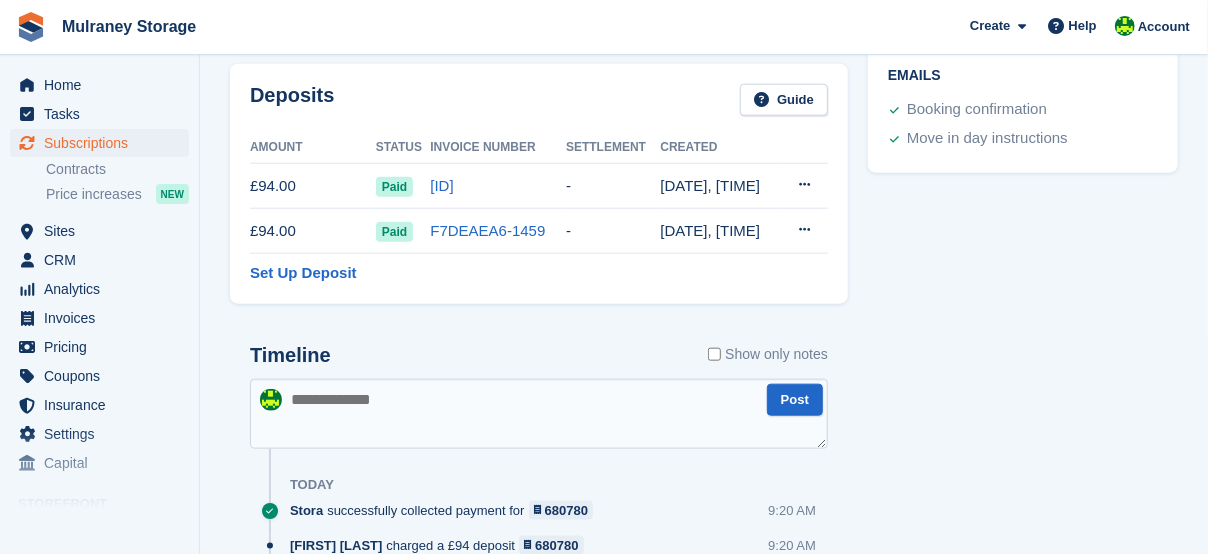 click on "Booking
Customer
[LAST]
Site
Alloa Greenfield
Booked
[DATE], [TIME] [AM/PM]
Over the phone ([FIRST] [LAST])
Subscription
Start
[DATE]
End
Ongoing Billing" at bounding box center (1023, 237) 